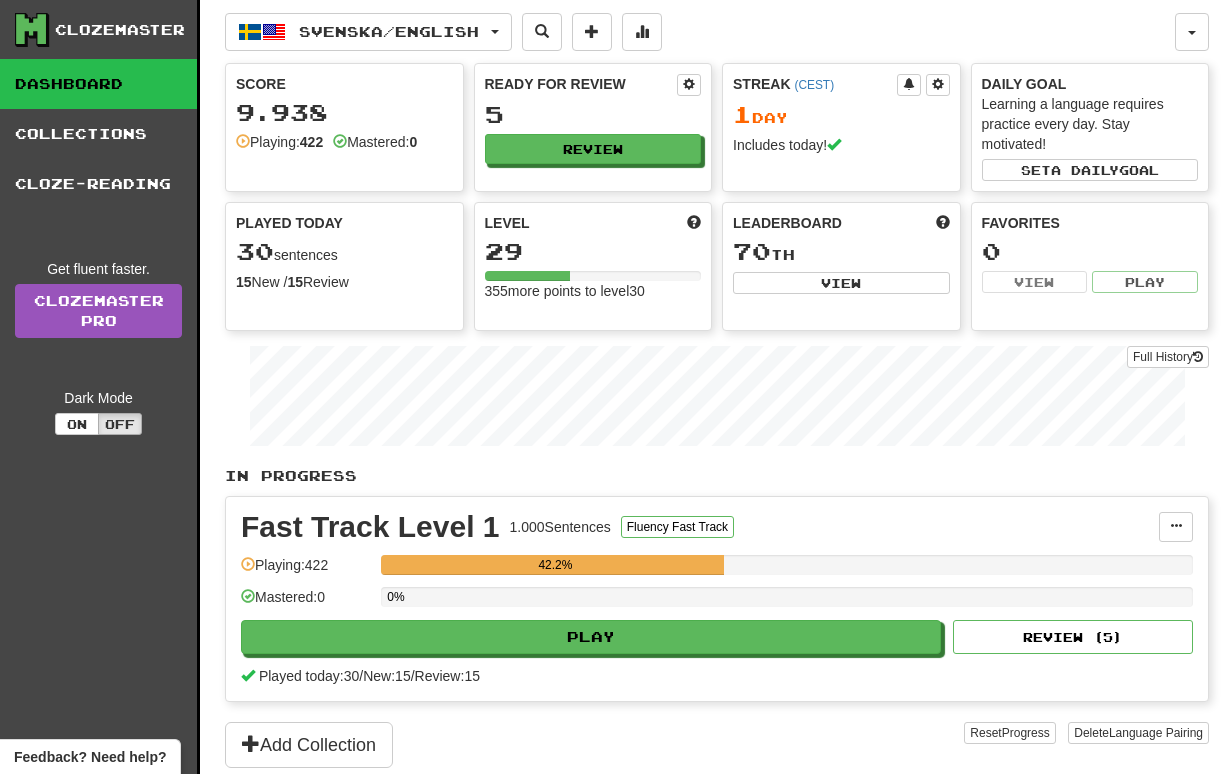 scroll, scrollTop: 0, scrollLeft: 0, axis: both 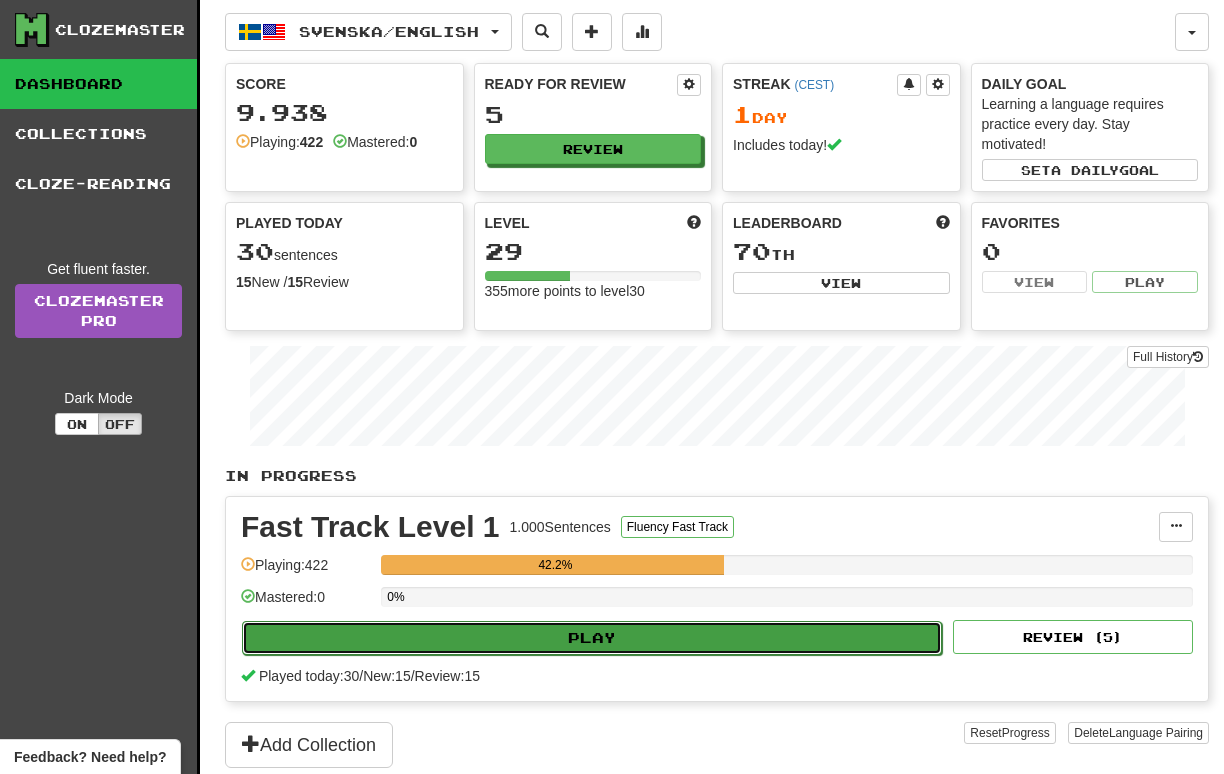 click on "Play" at bounding box center (592, 638) 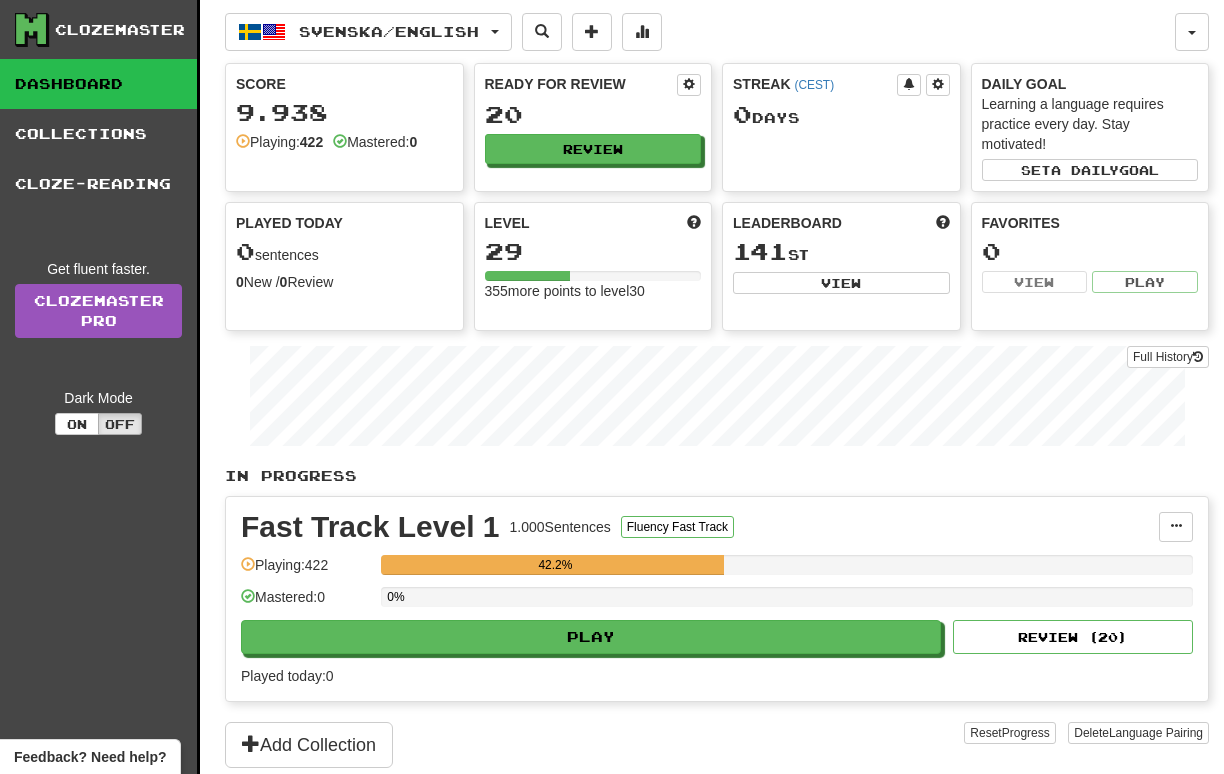 scroll, scrollTop: 0, scrollLeft: 0, axis: both 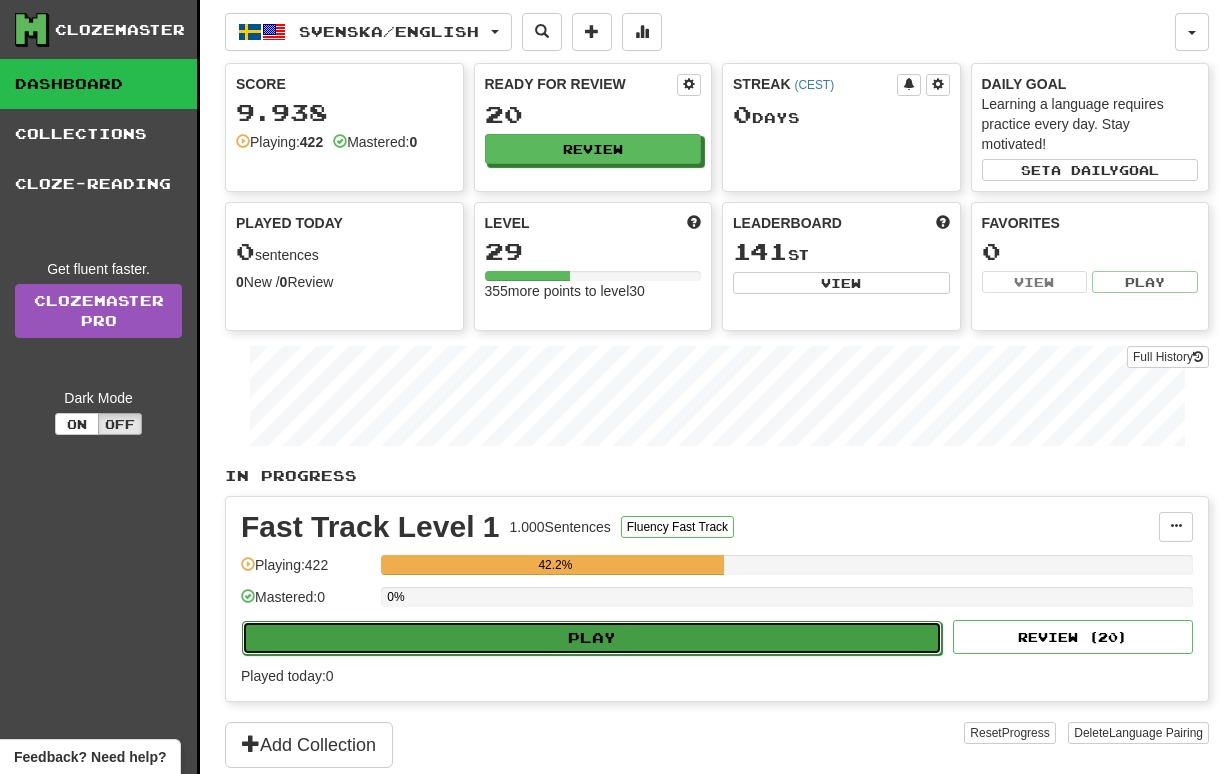 click on "Play" at bounding box center [592, 638] 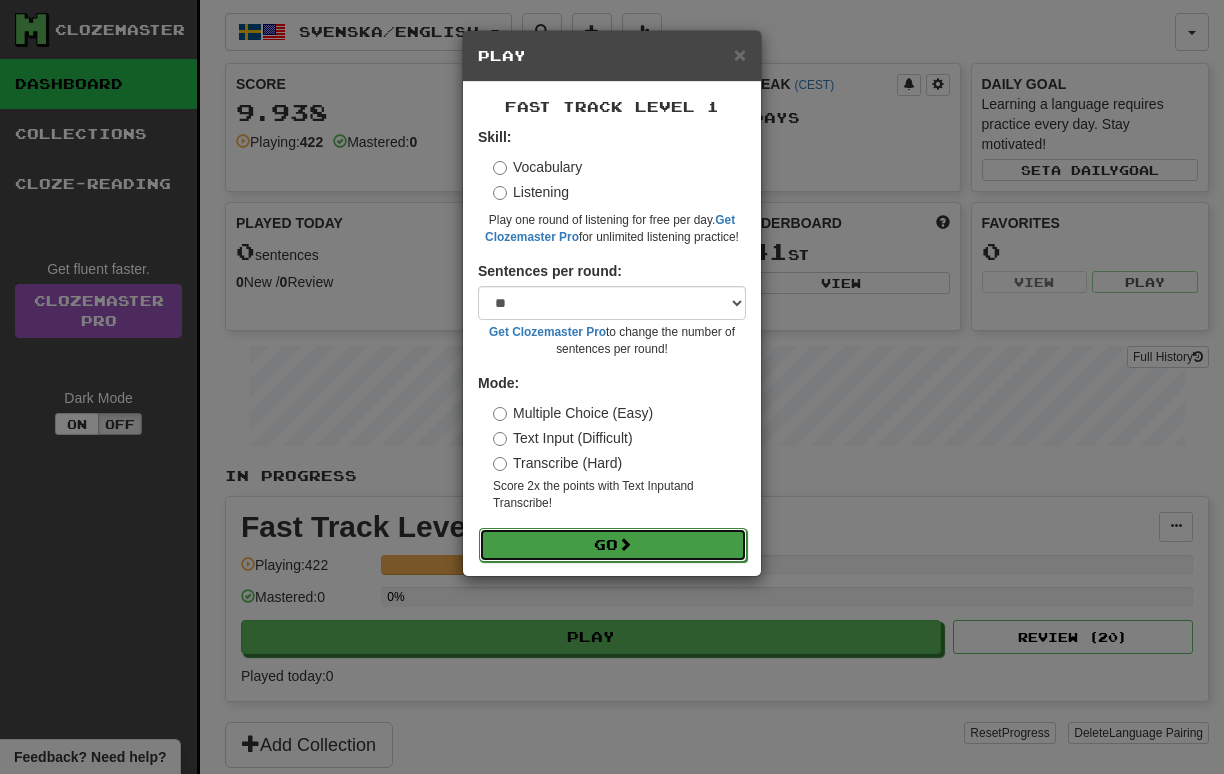 click on "Go" at bounding box center [613, 545] 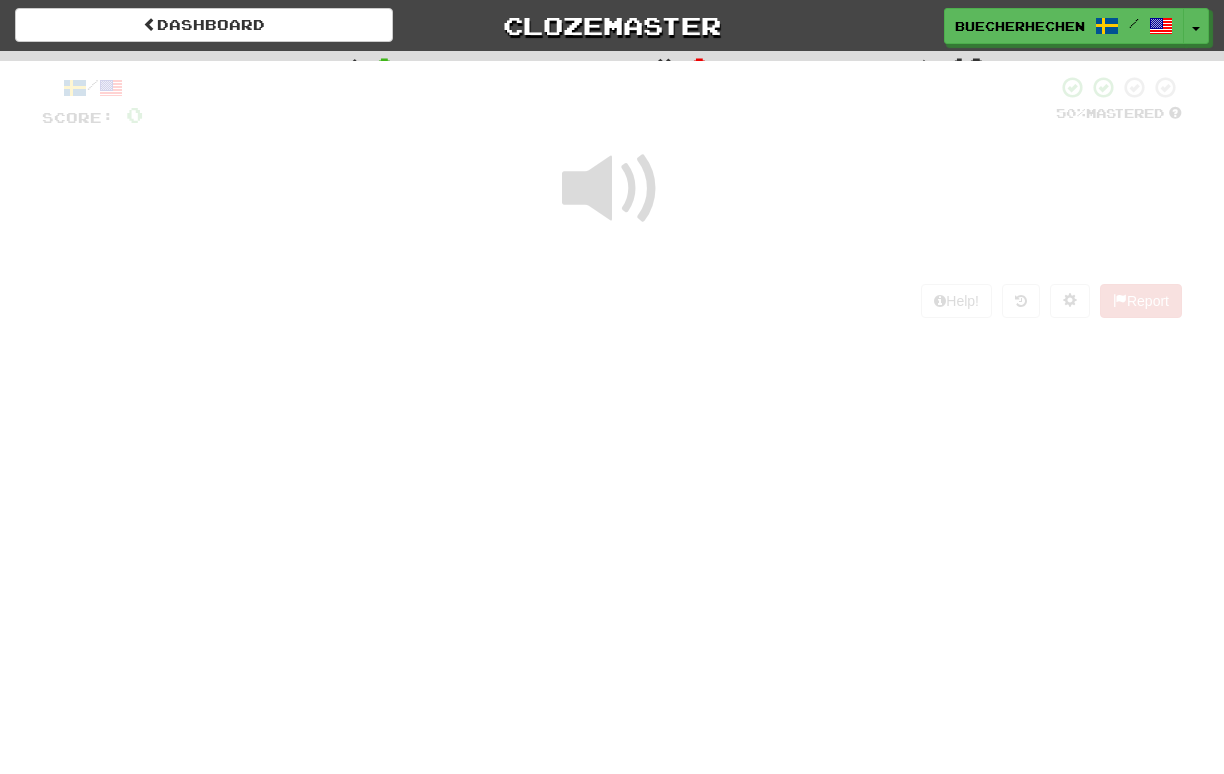 scroll, scrollTop: 0, scrollLeft: 0, axis: both 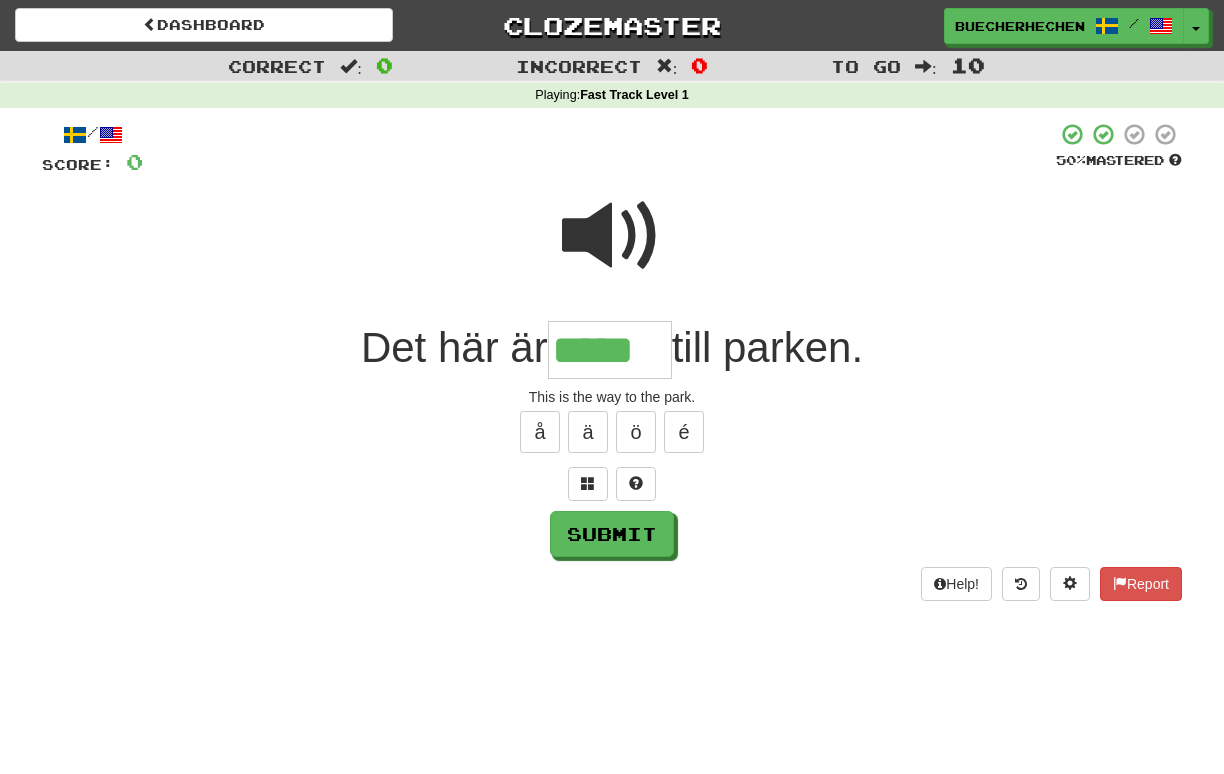 type on "*****" 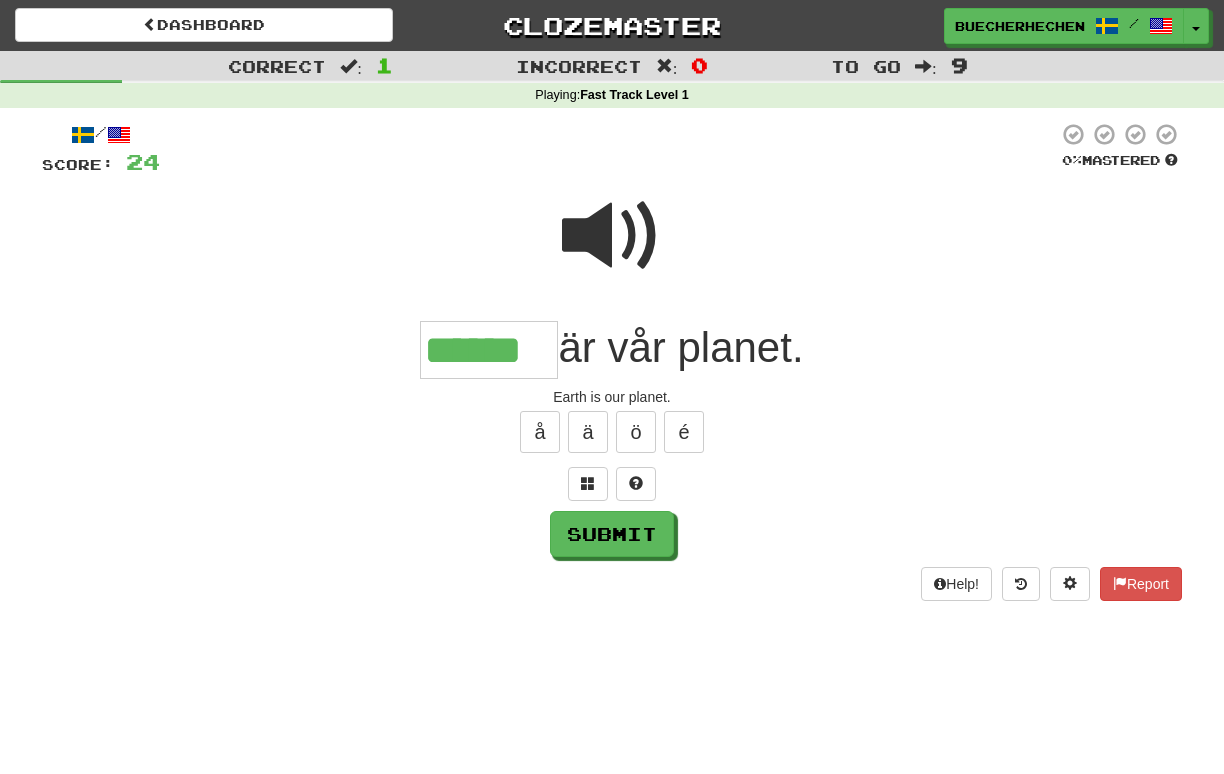 type on "******" 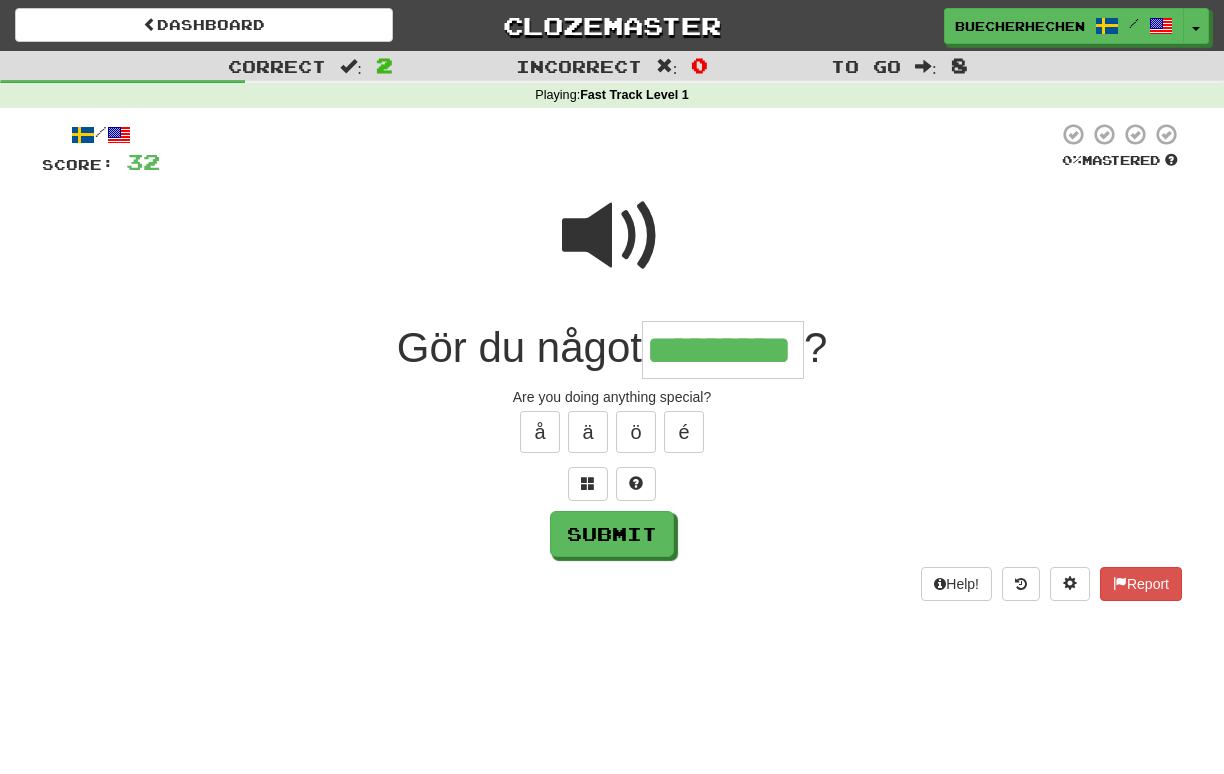 type on "*********" 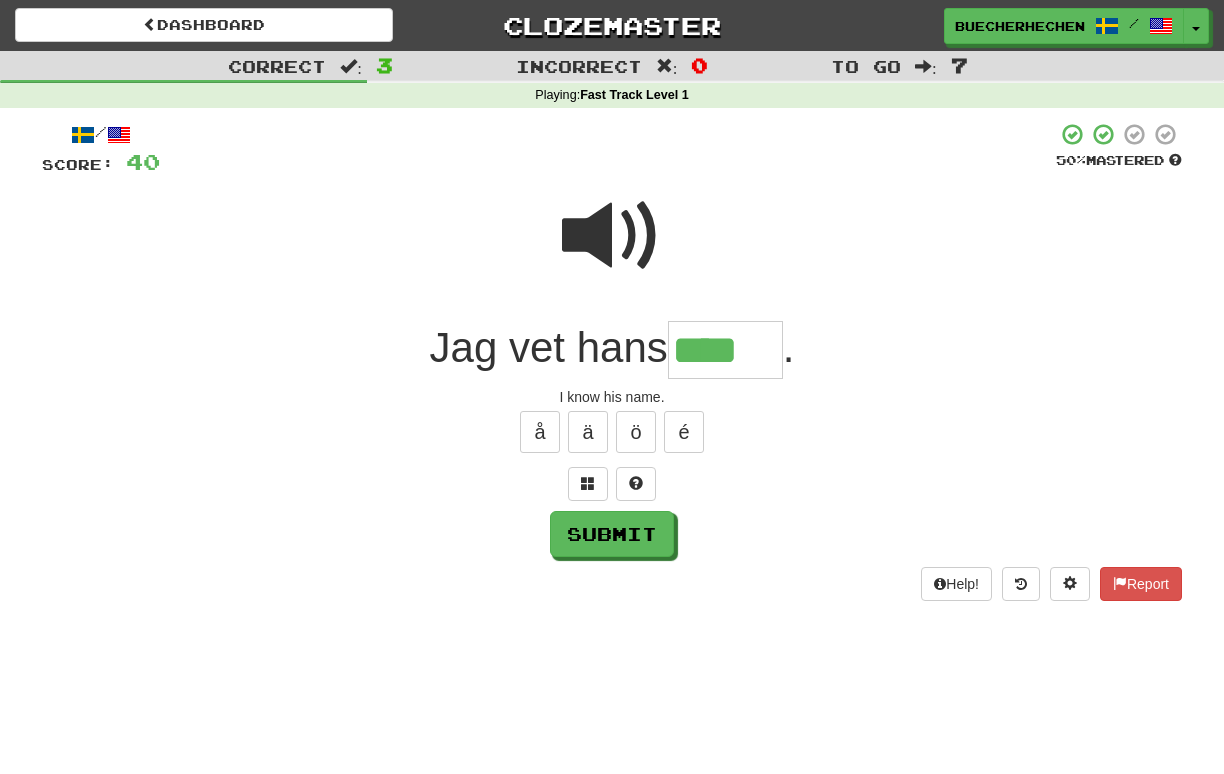 type on "****" 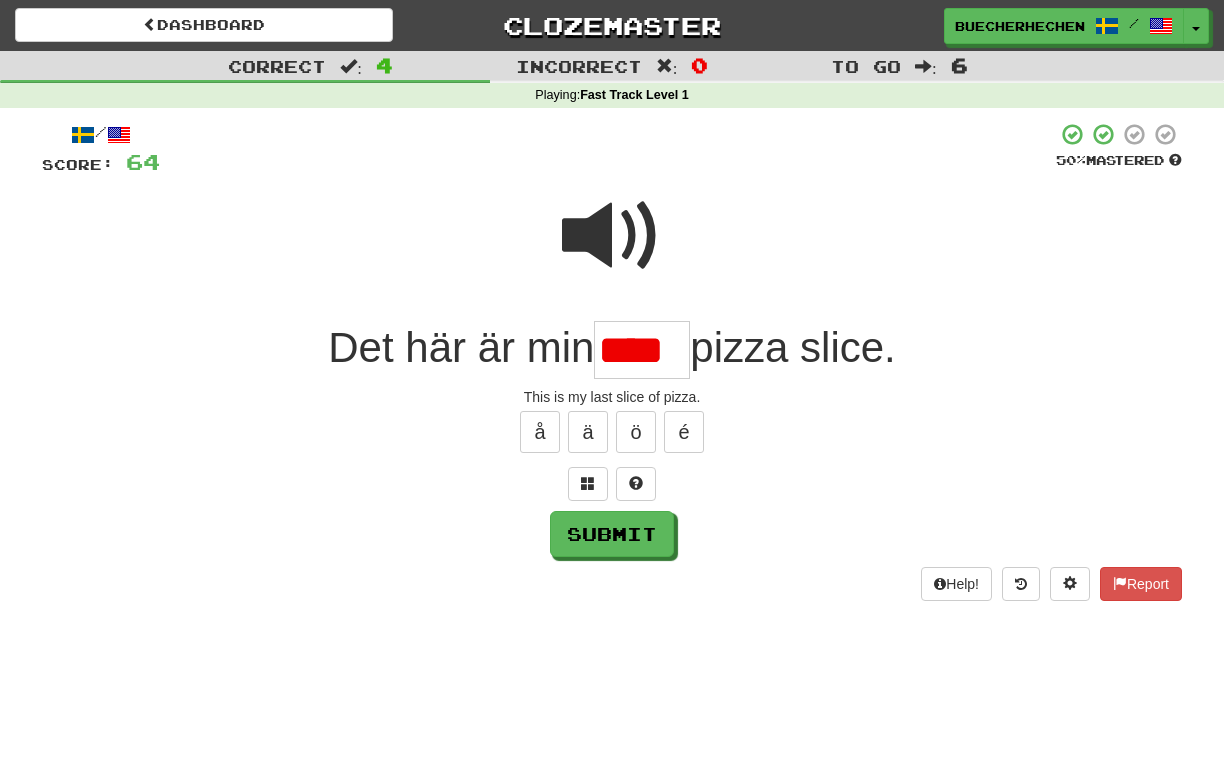 scroll, scrollTop: 0, scrollLeft: 0, axis: both 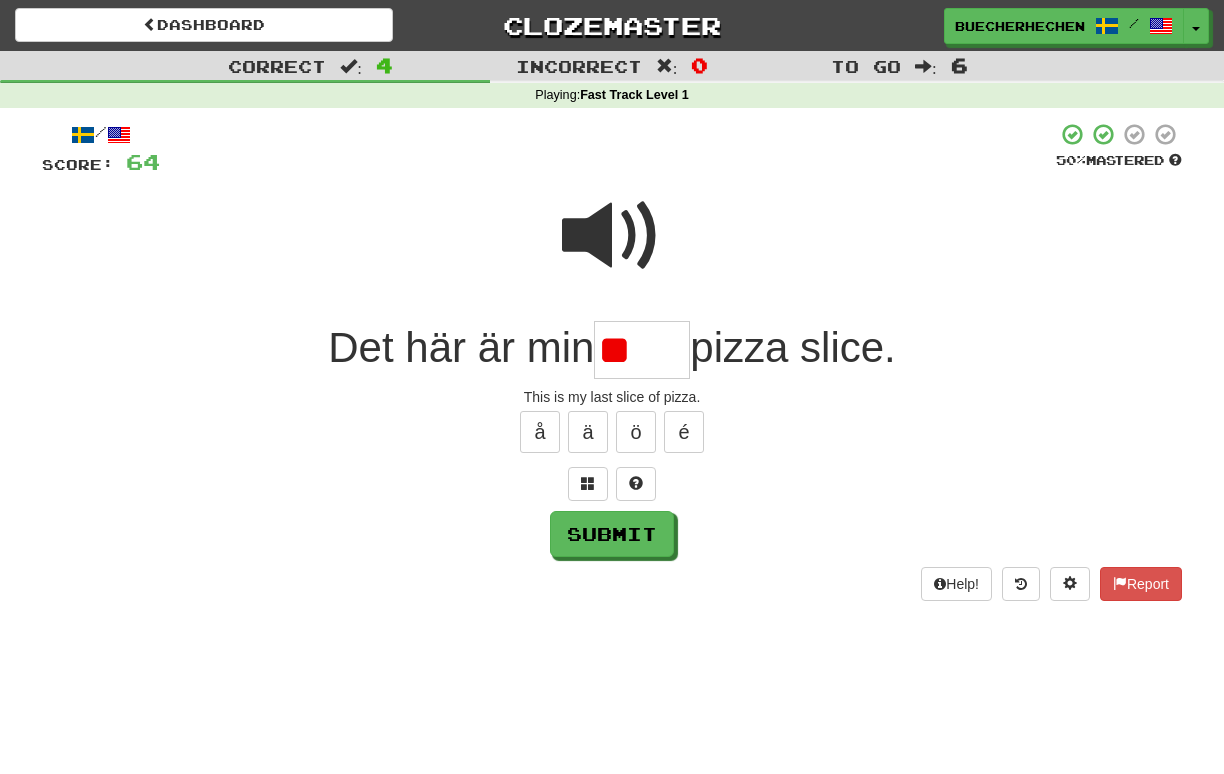 type on "*" 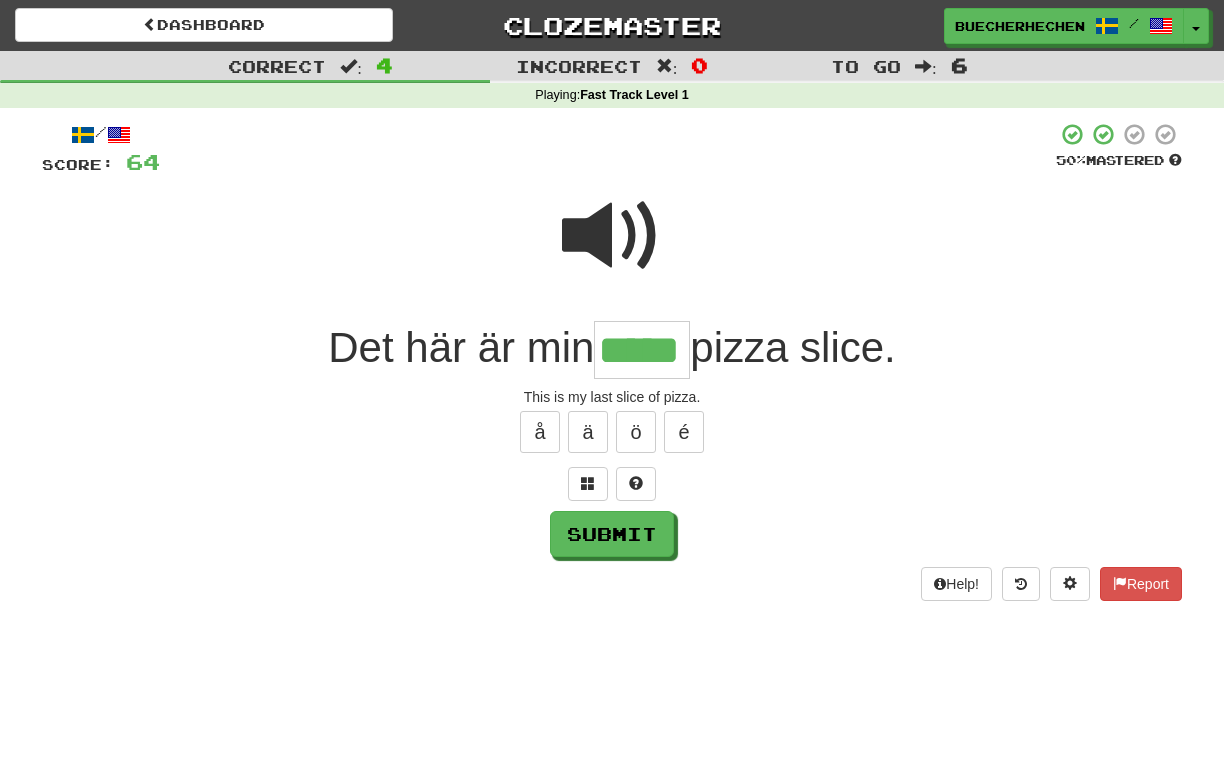 type on "*****" 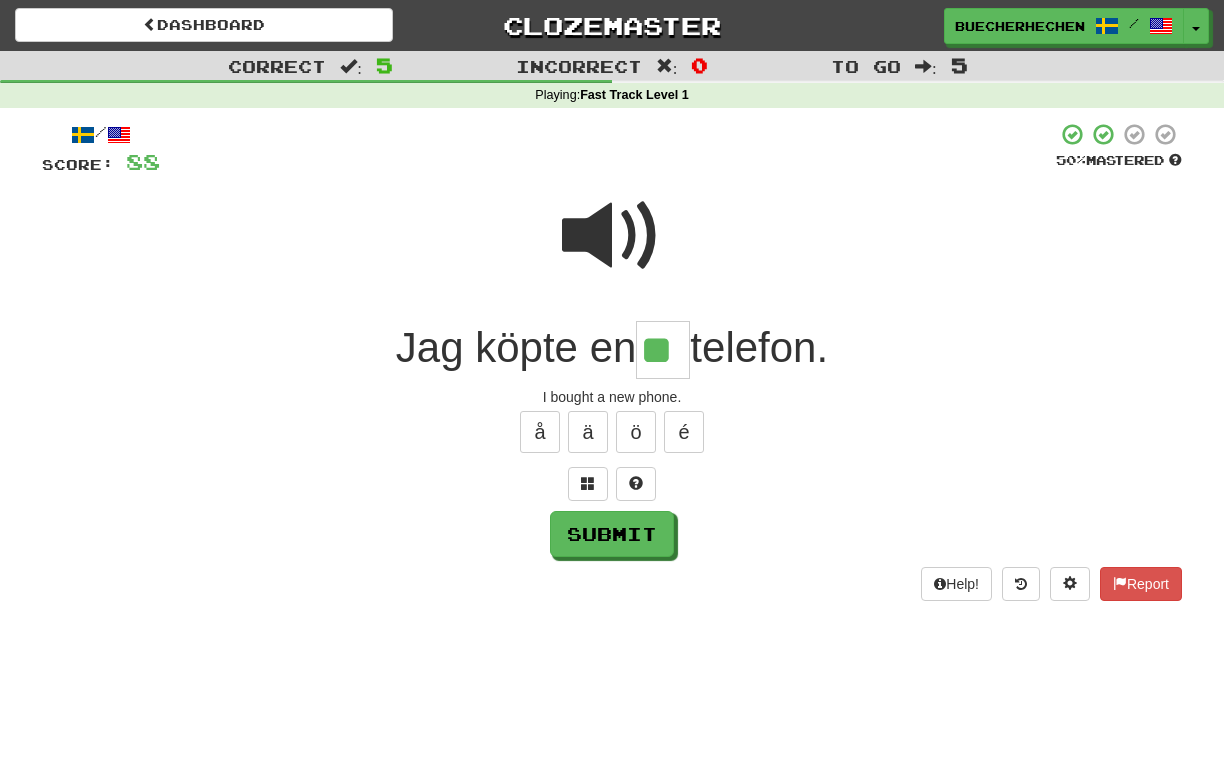 type on "**" 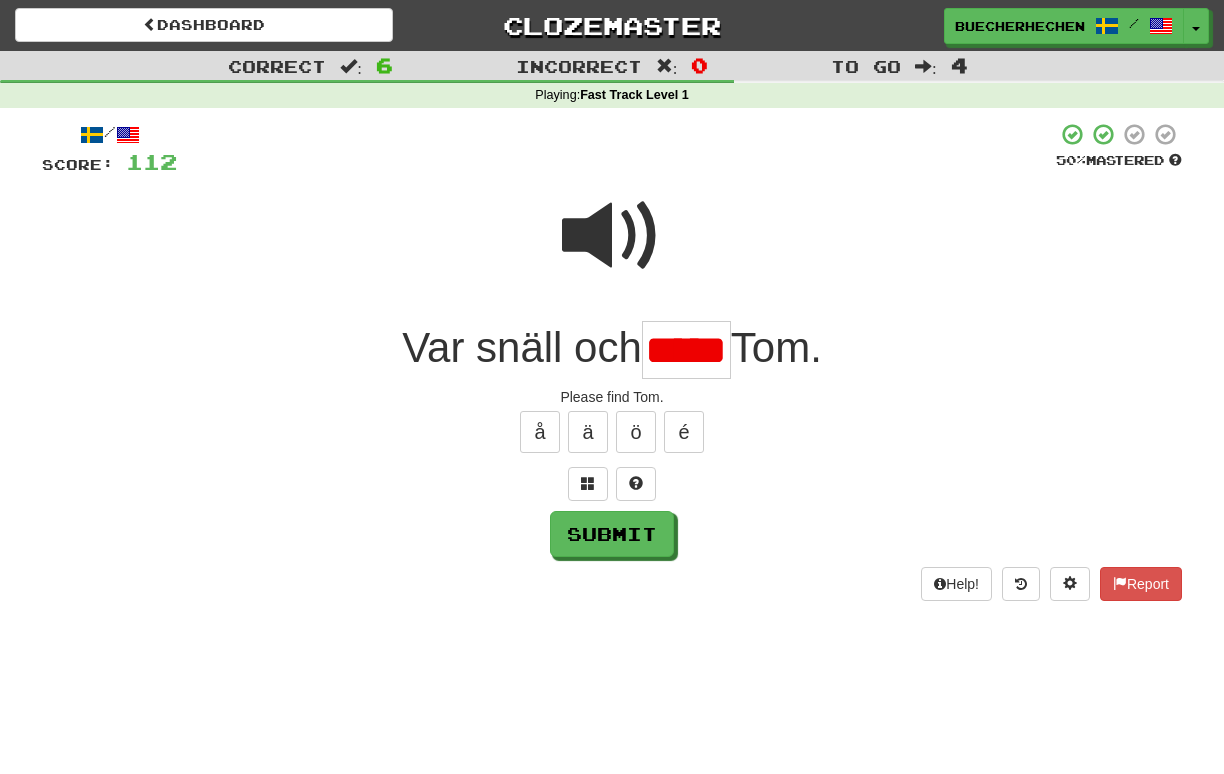 scroll, scrollTop: 0, scrollLeft: 0, axis: both 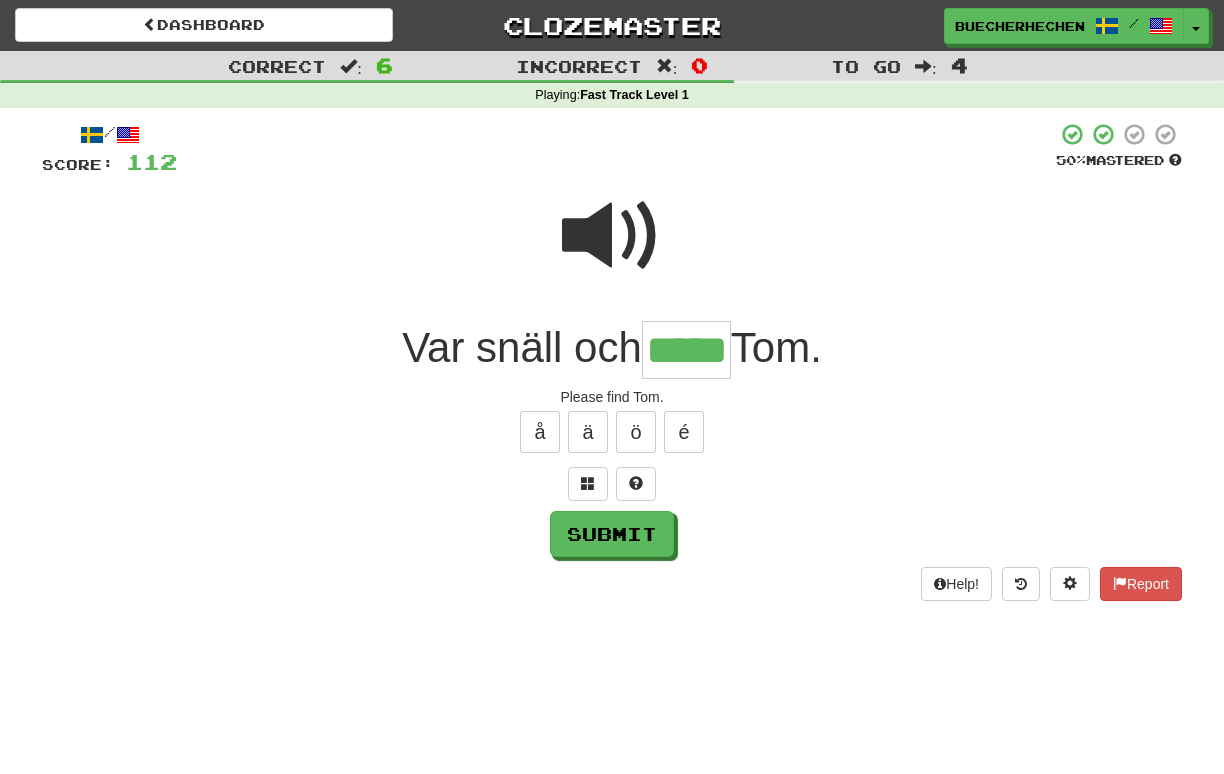 type on "*****" 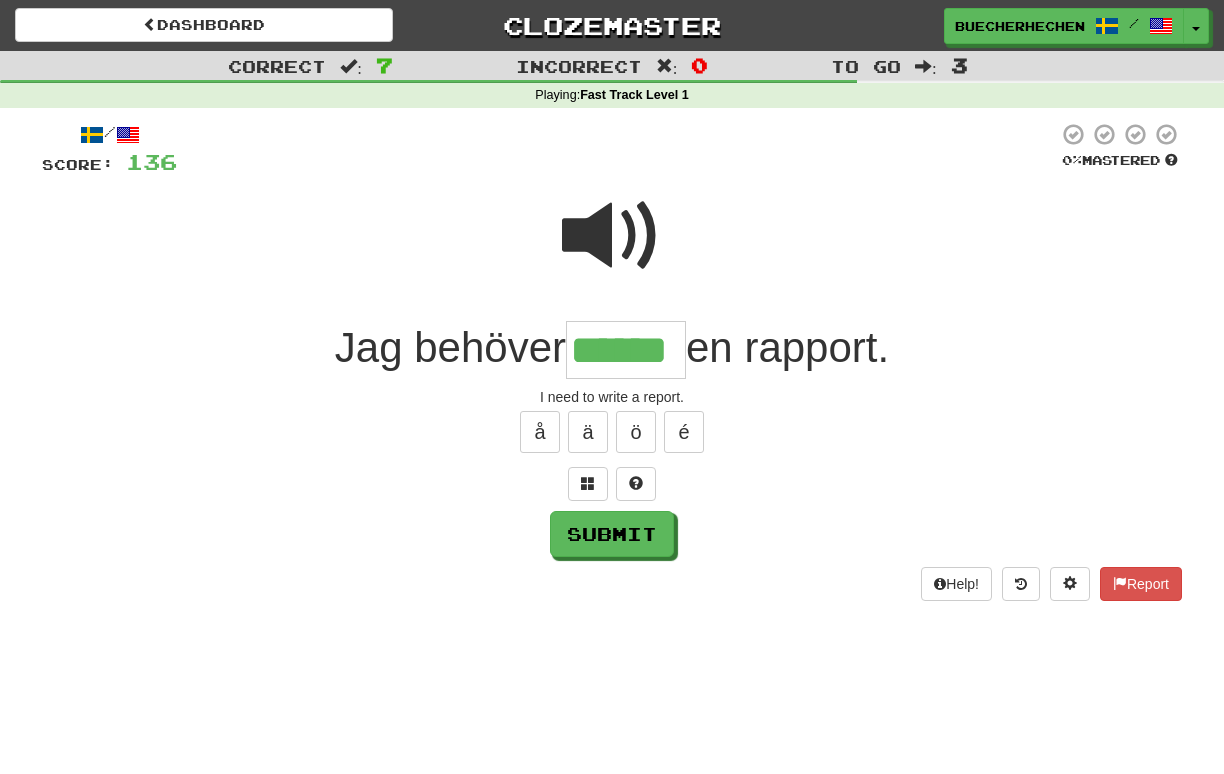 type on "******" 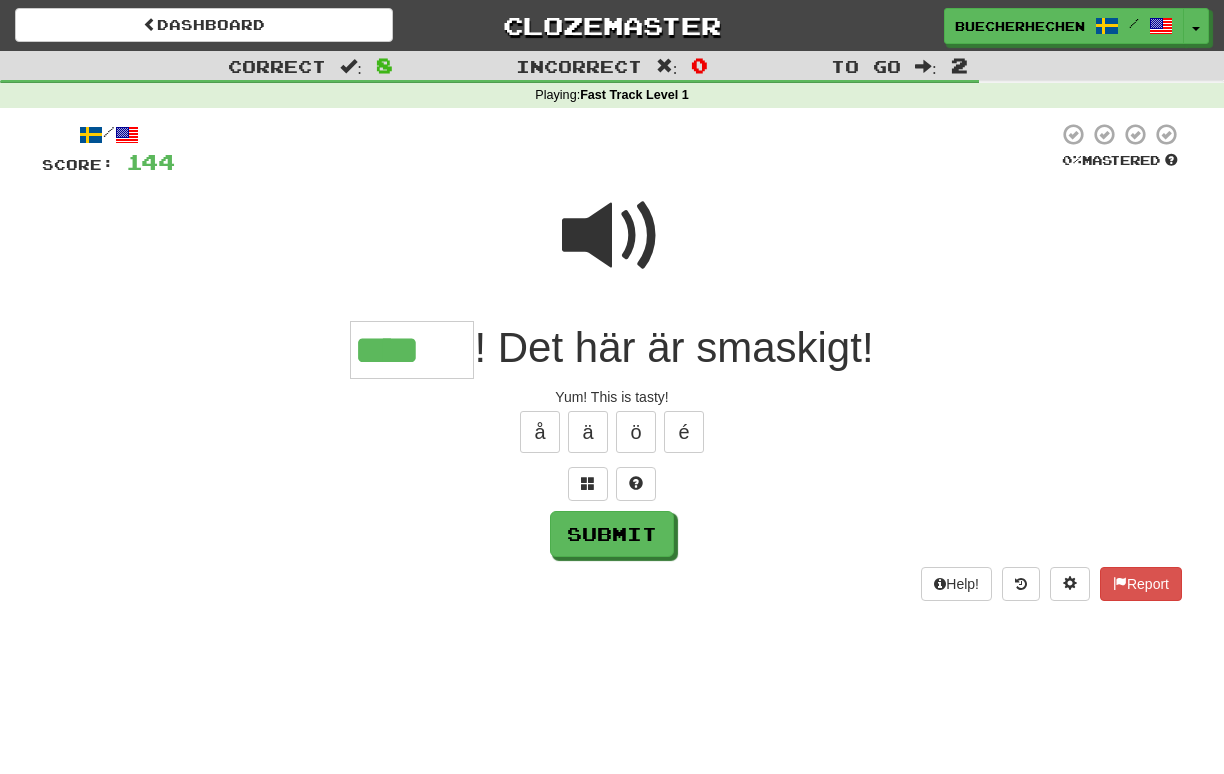 scroll, scrollTop: 0, scrollLeft: 0, axis: both 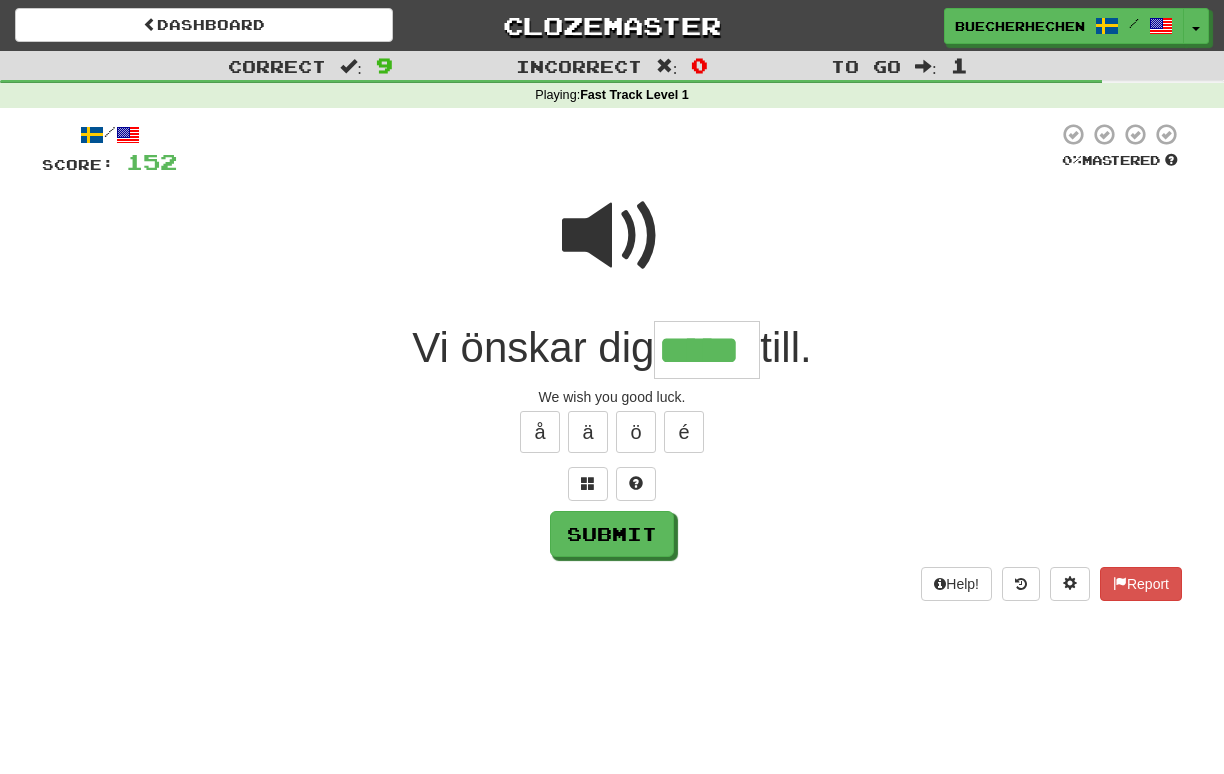 type on "*****" 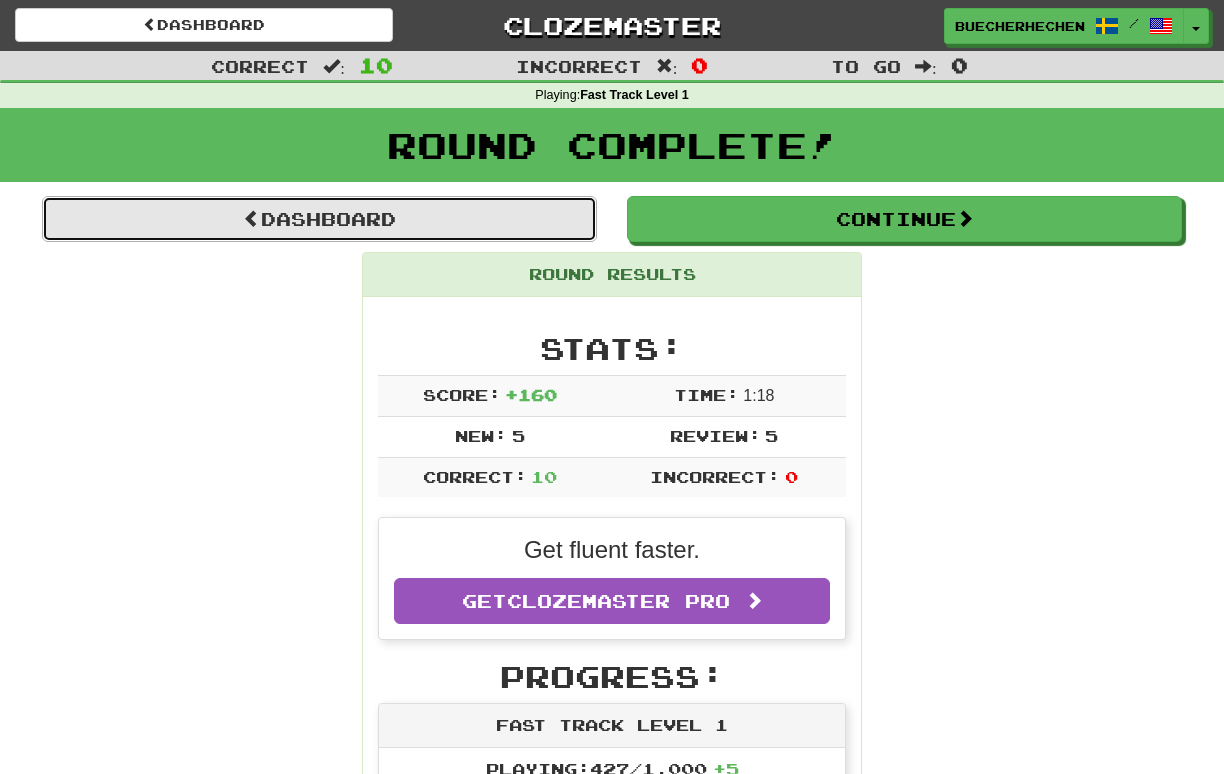 click on "Dashboard" at bounding box center [319, 219] 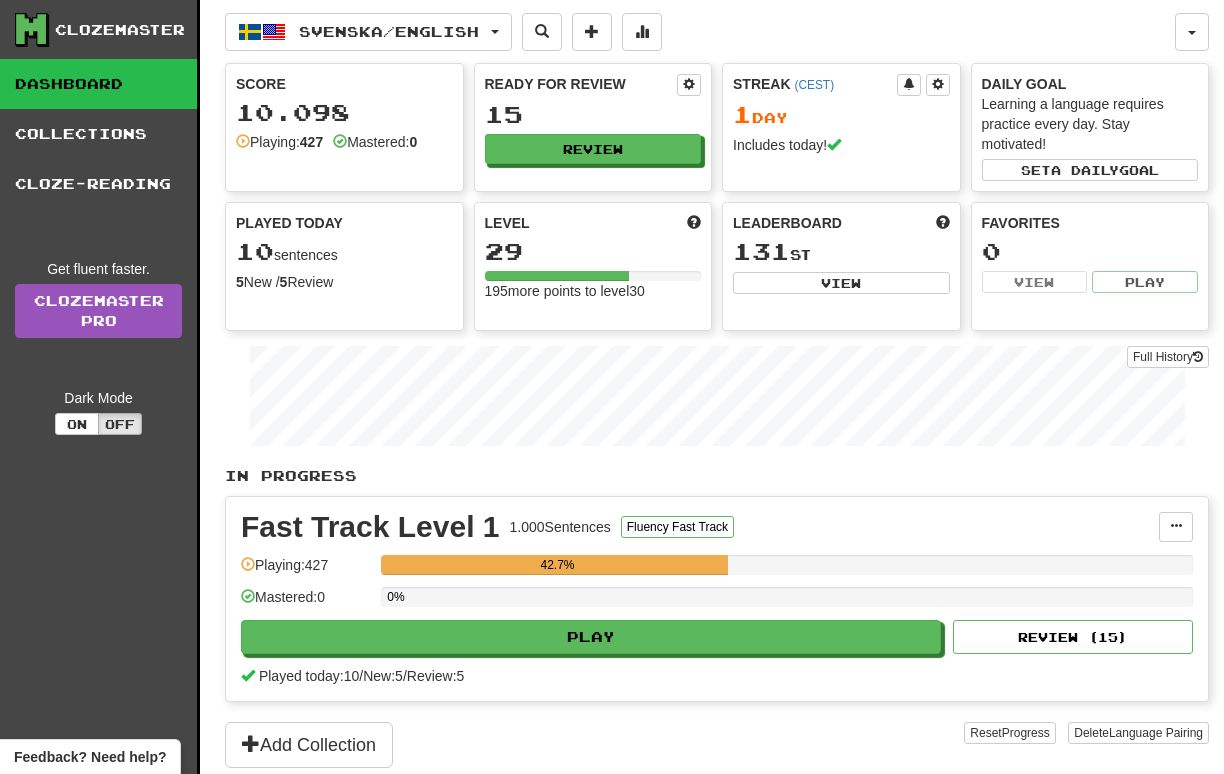 scroll, scrollTop: 0, scrollLeft: 0, axis: both 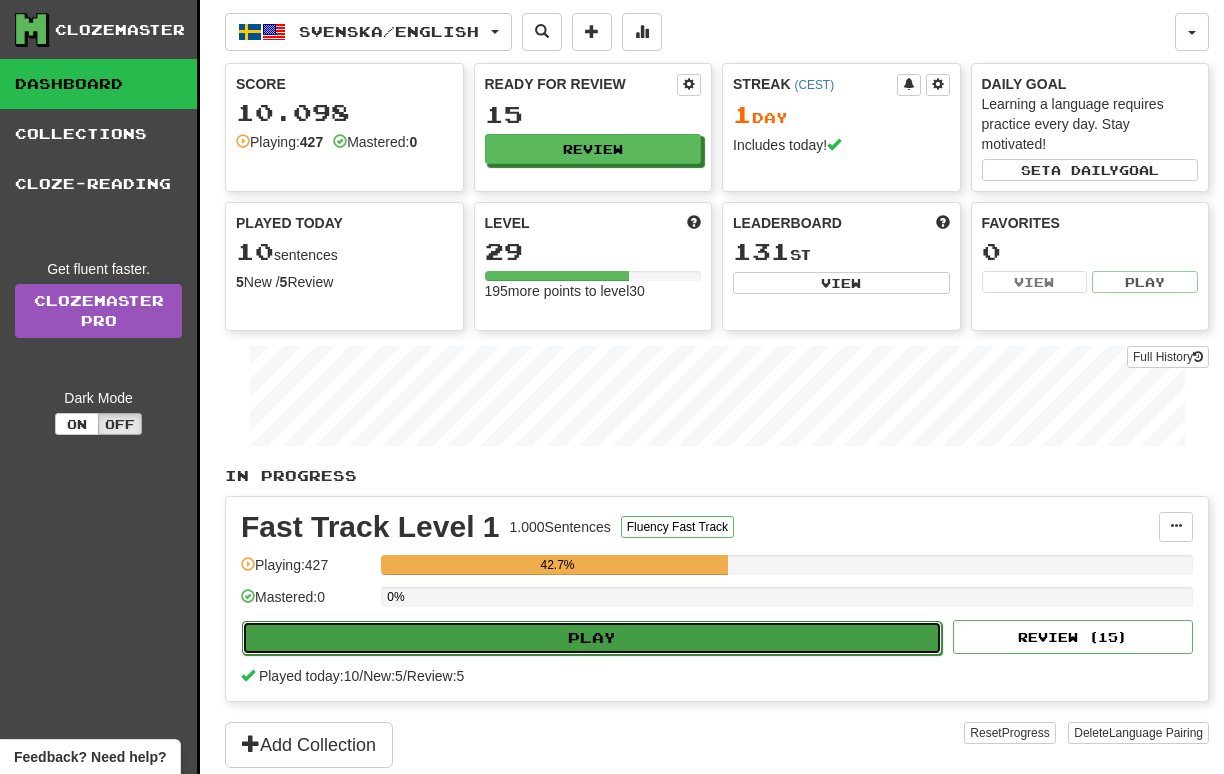 click on "Play" at bounding box center [592, 638] 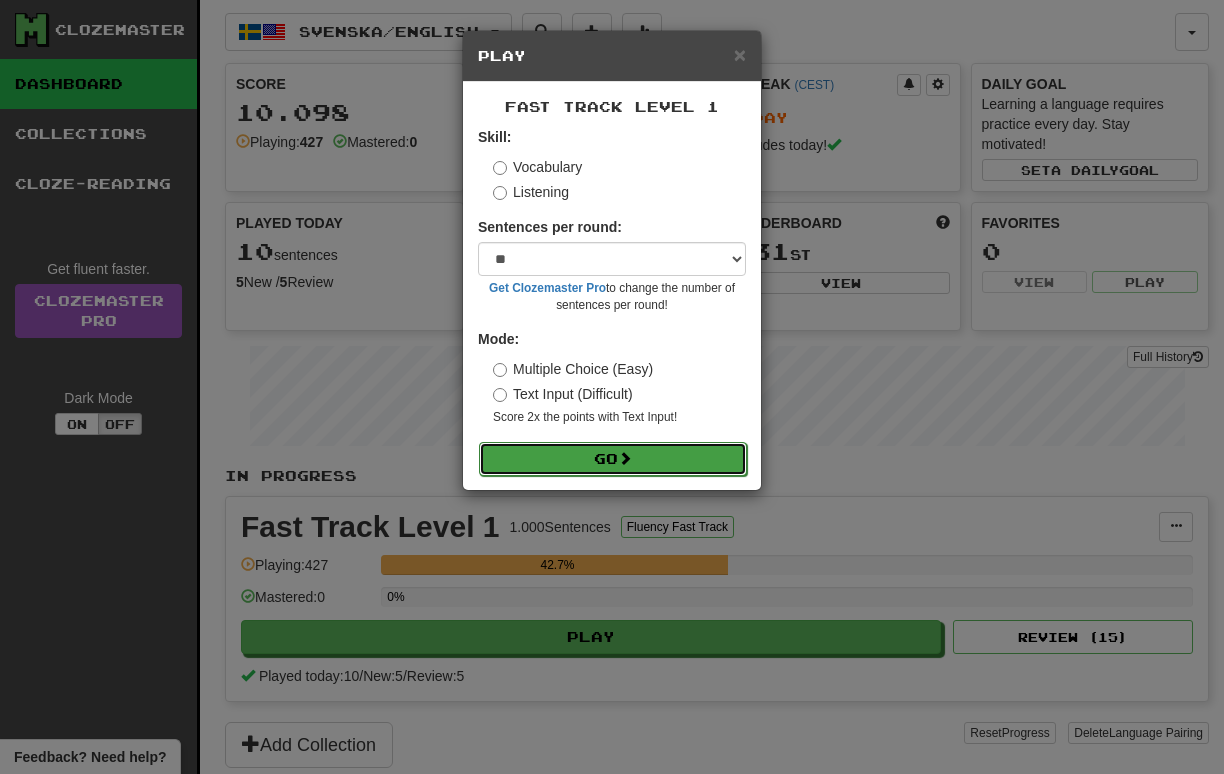click on "Go" at bounding box center (613, 459) 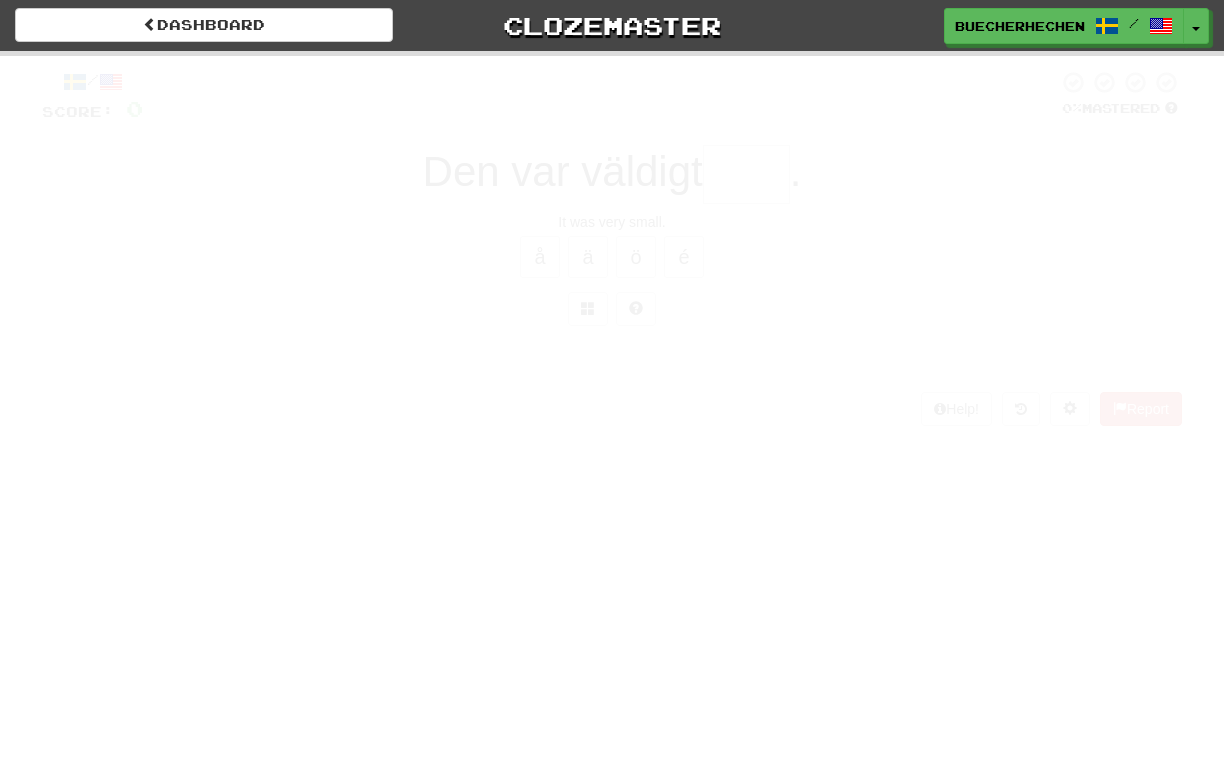 scroll, scrollTop: 0, scrollLeft: 0, axis: both 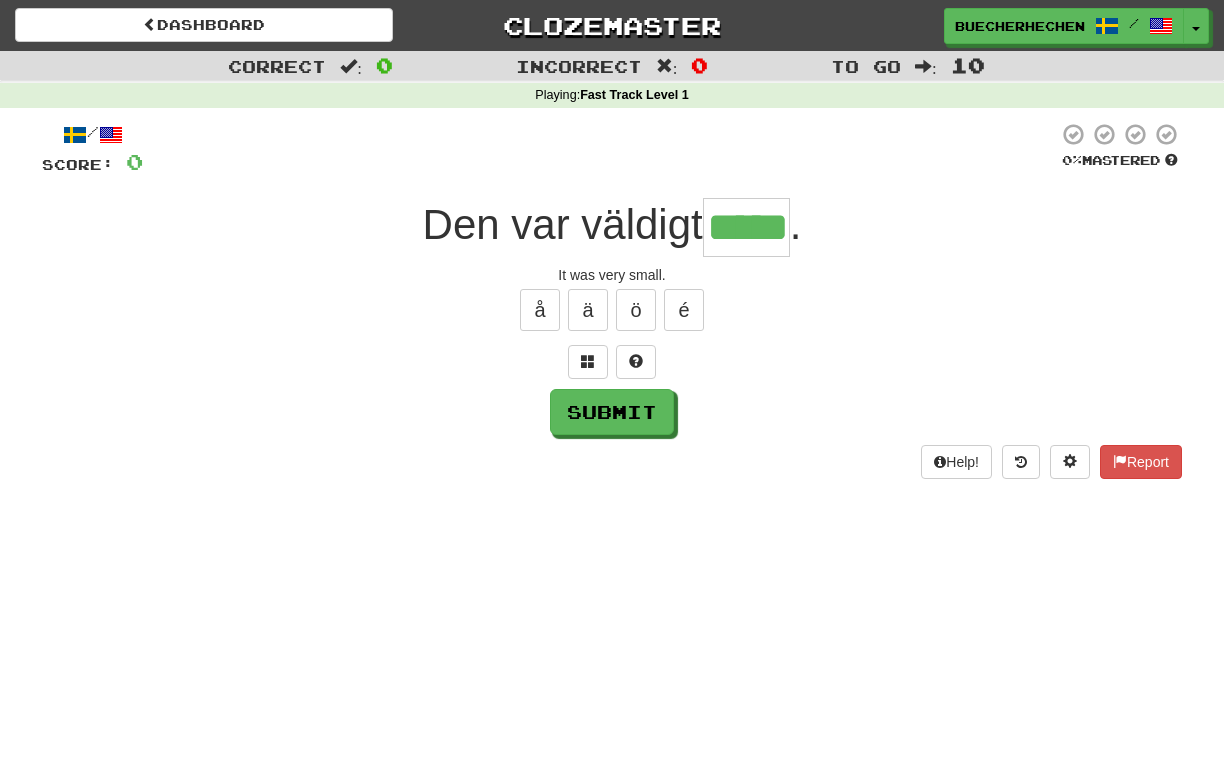 type on "*****" 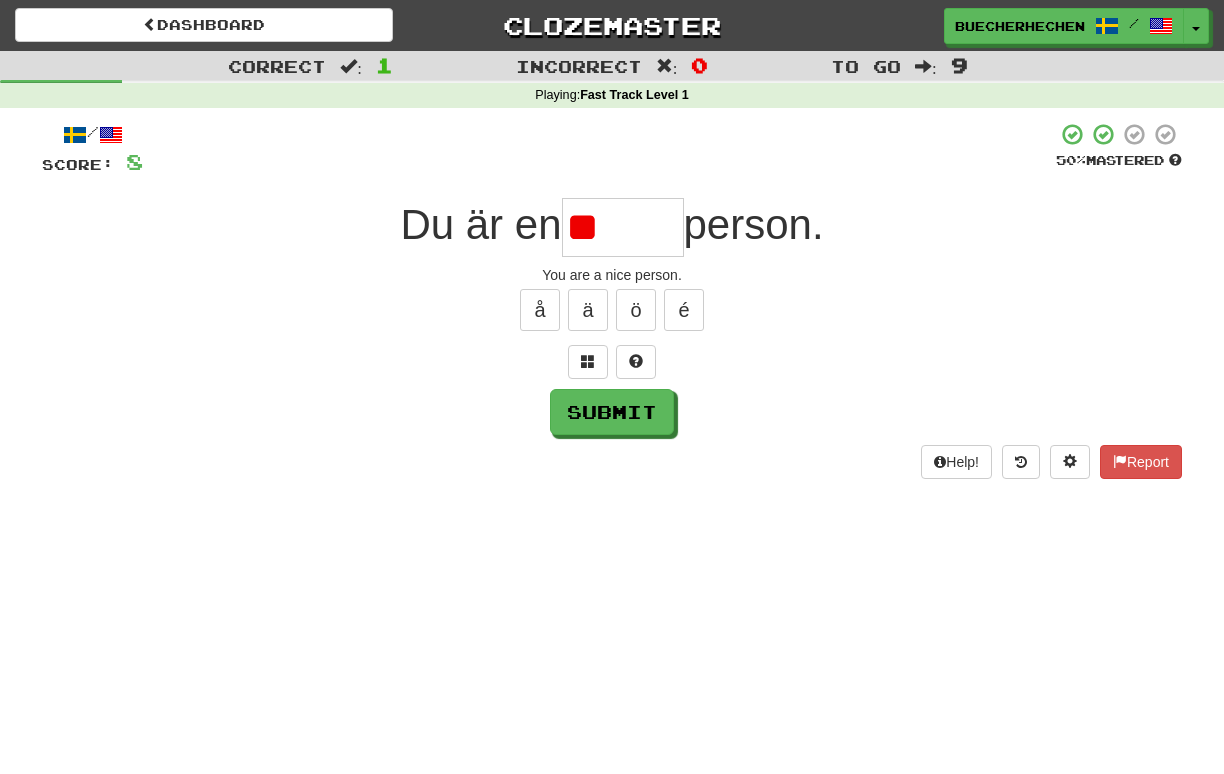type on "*" 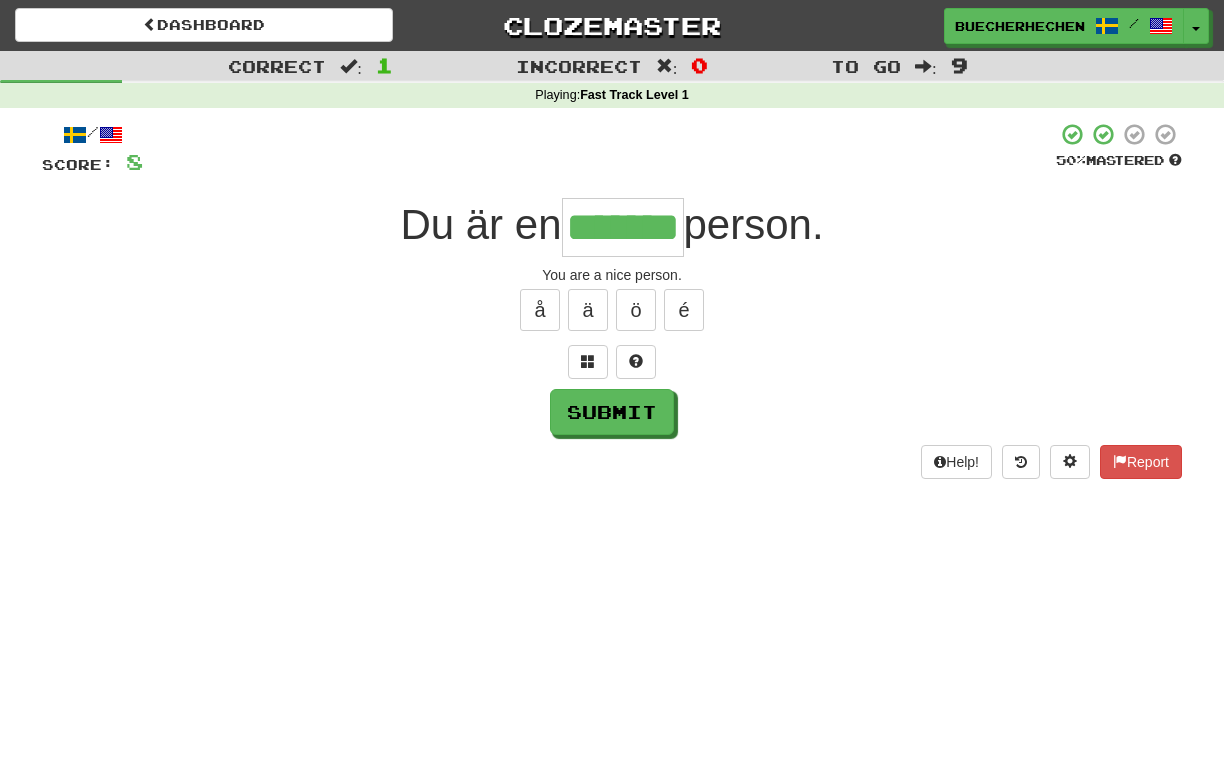 type on "*******" 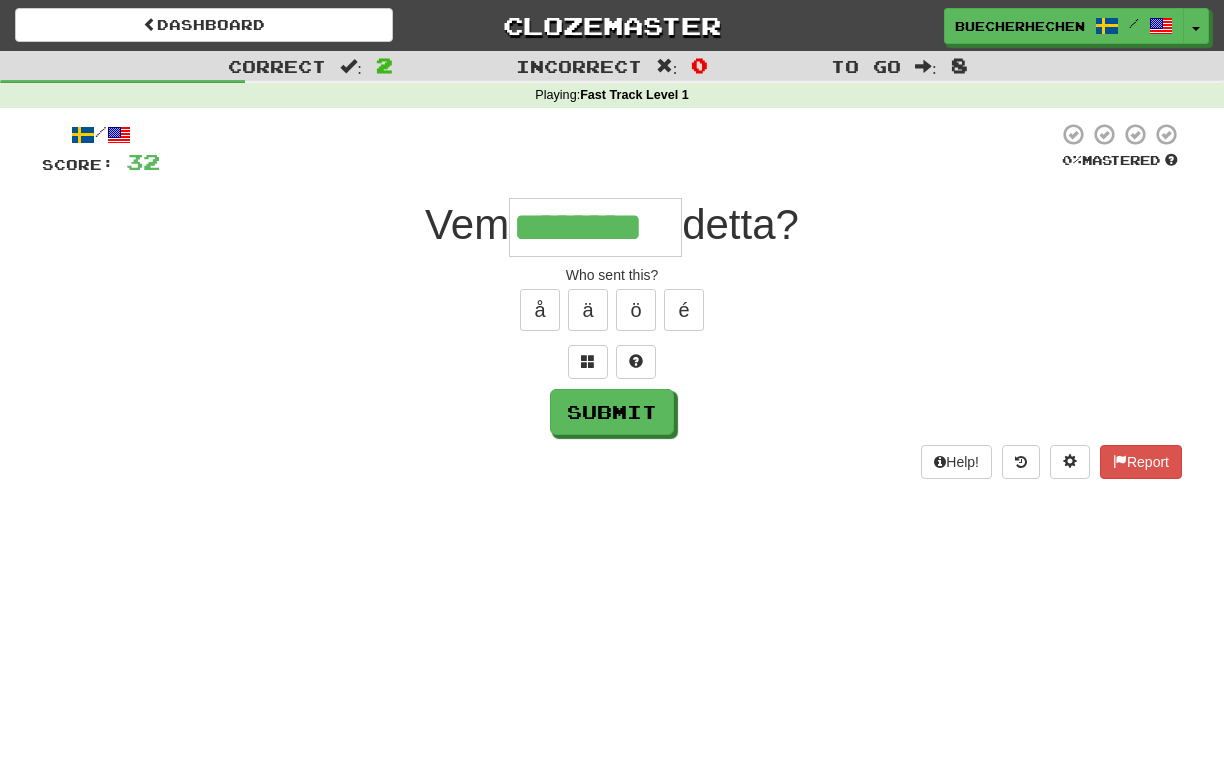 type on "********" 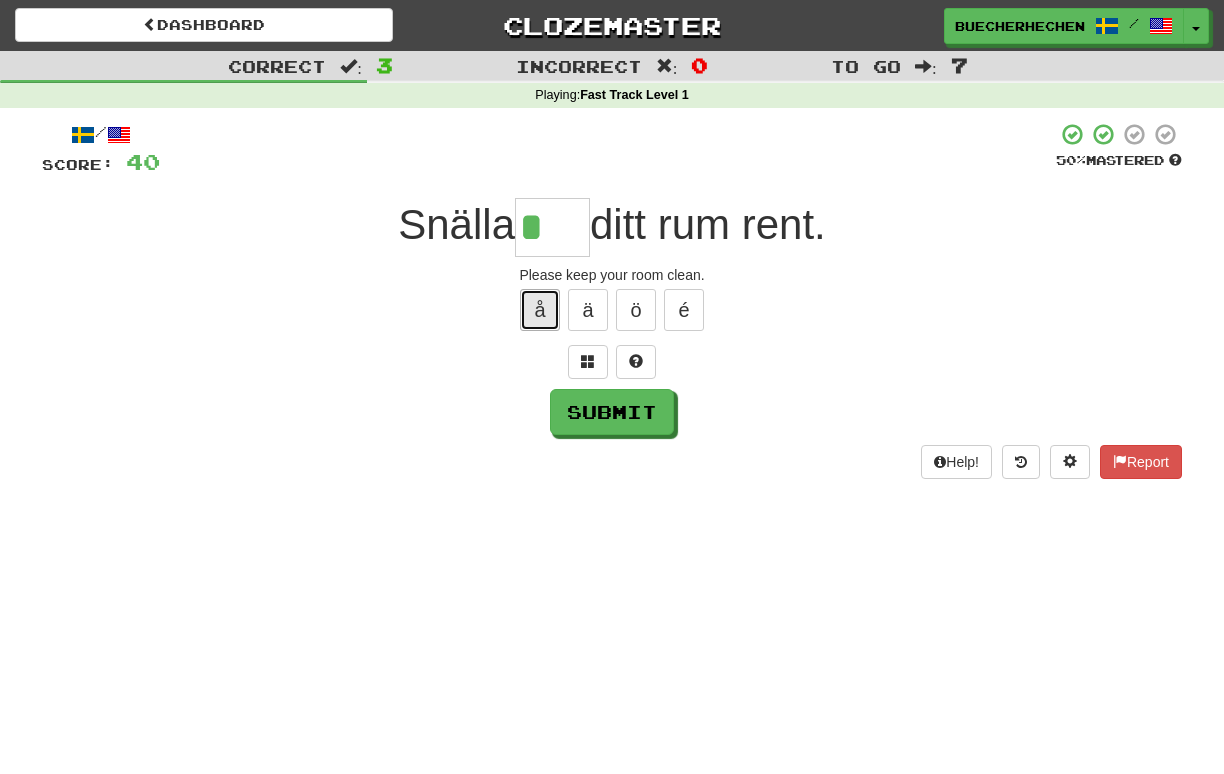 click on "å" at bounding box center (540, 310) 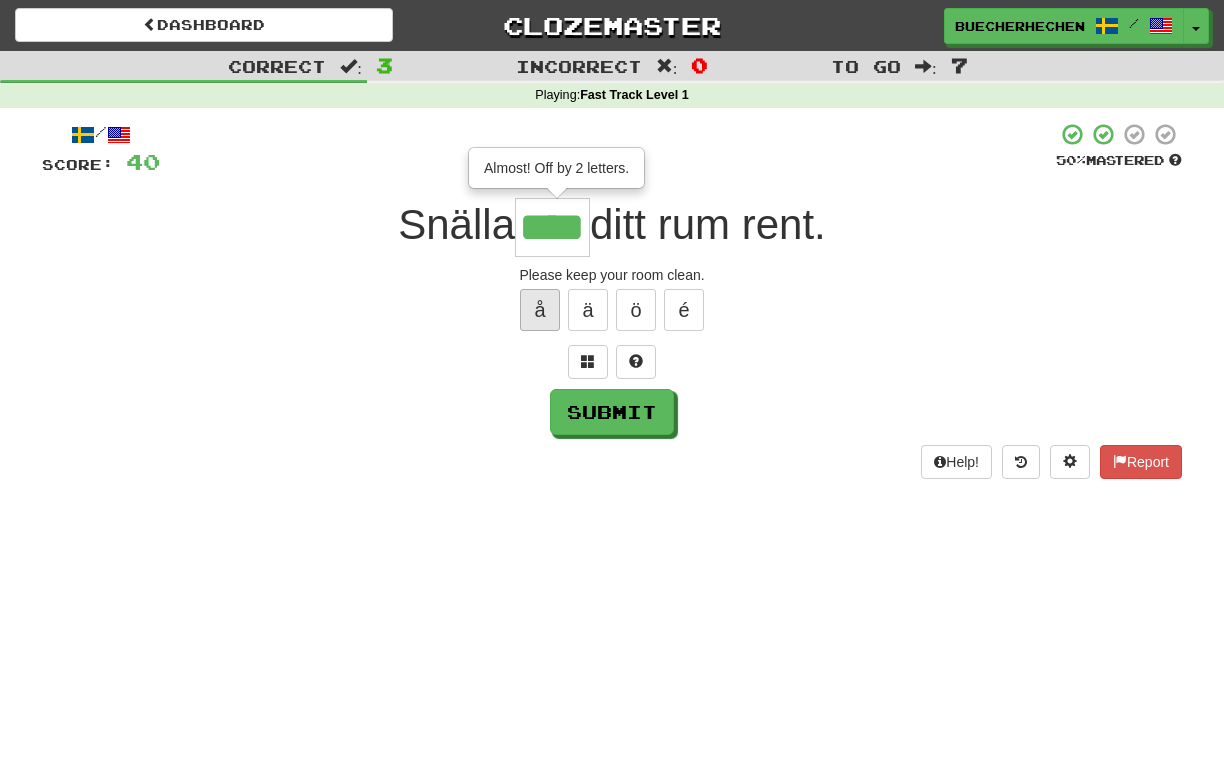 scroll, scrollTop: 0, scrollLeft: 0, axis: both 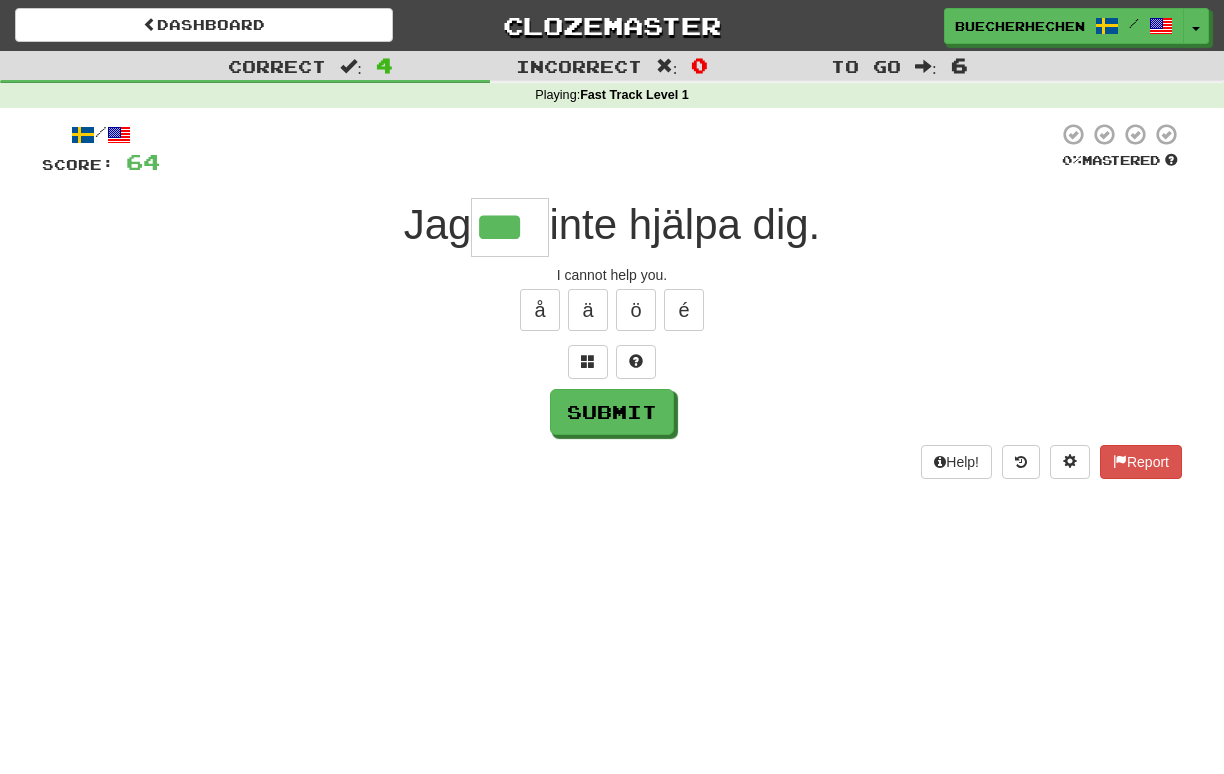 type on "***" 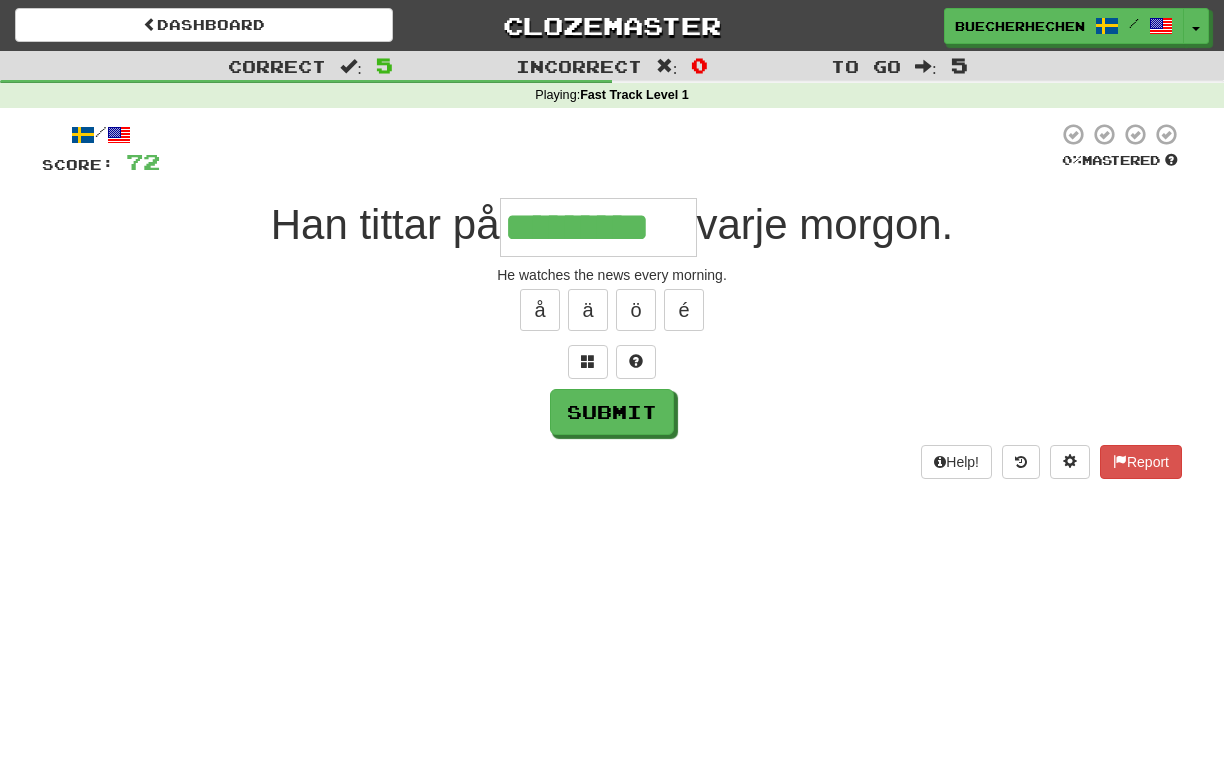 type on "*********" 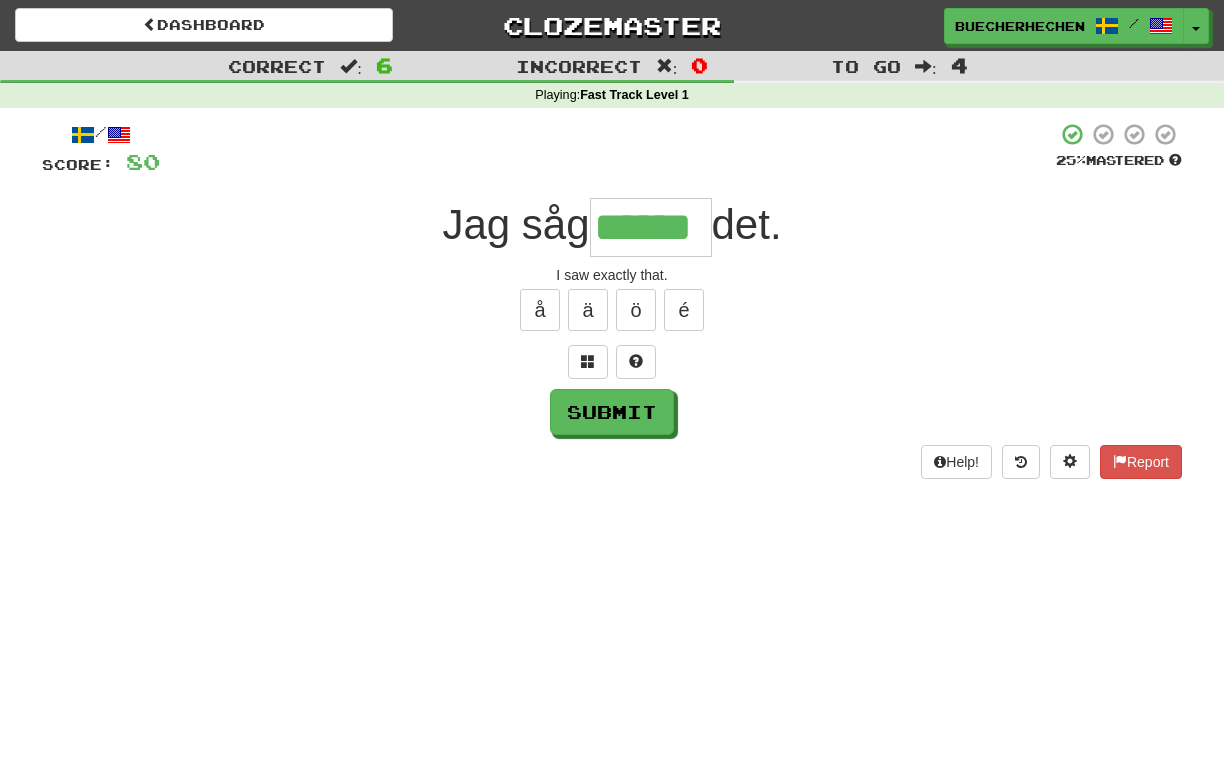 type on "******" 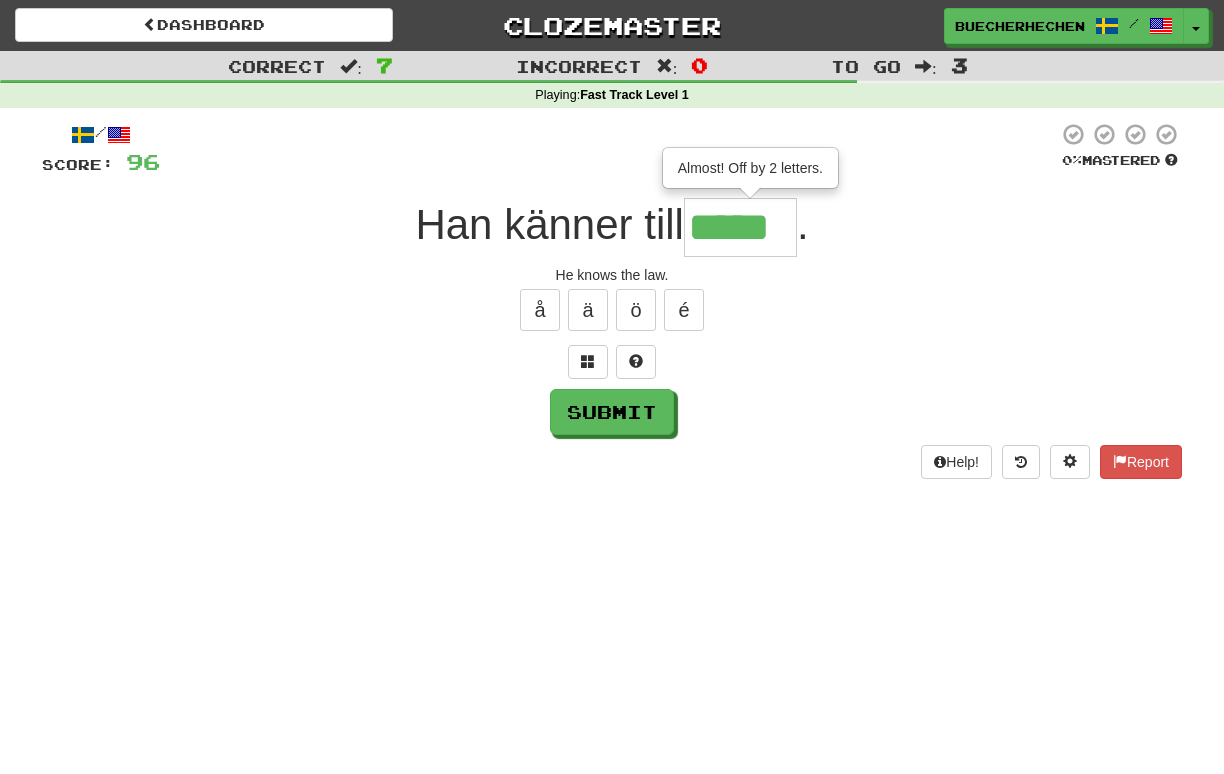type on "*****" 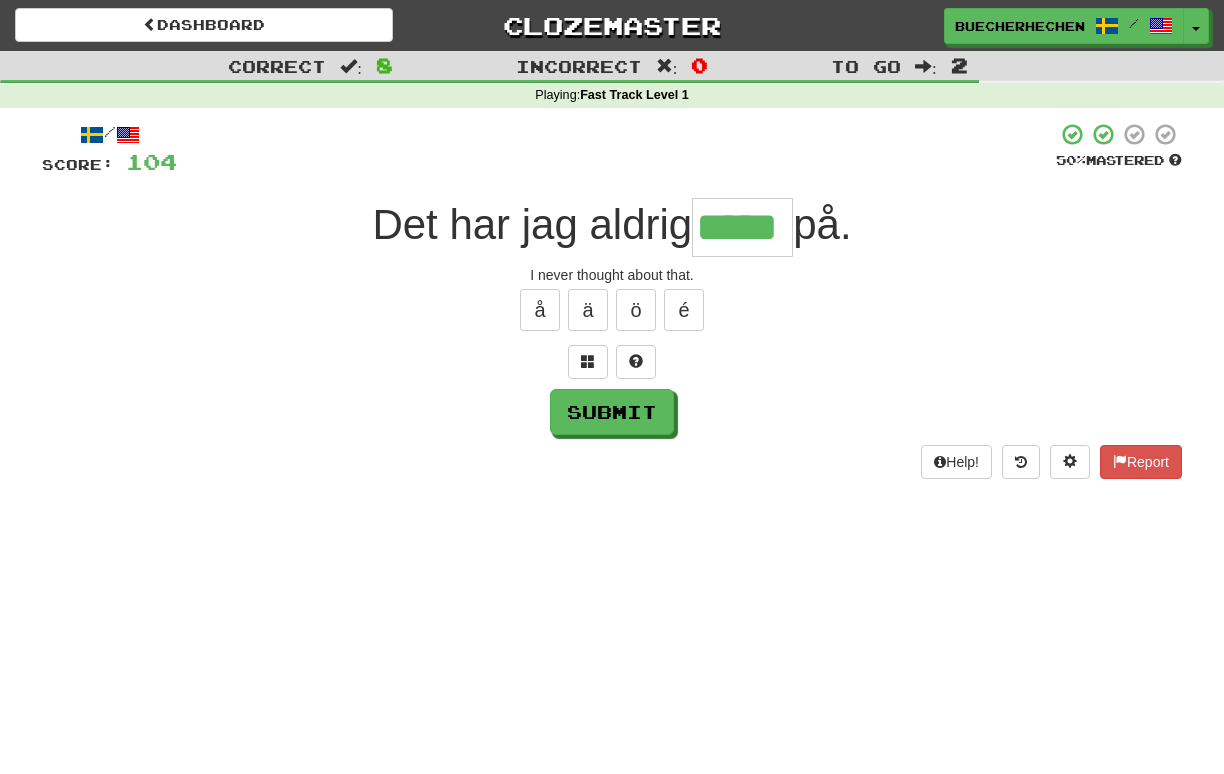 type on "*****" 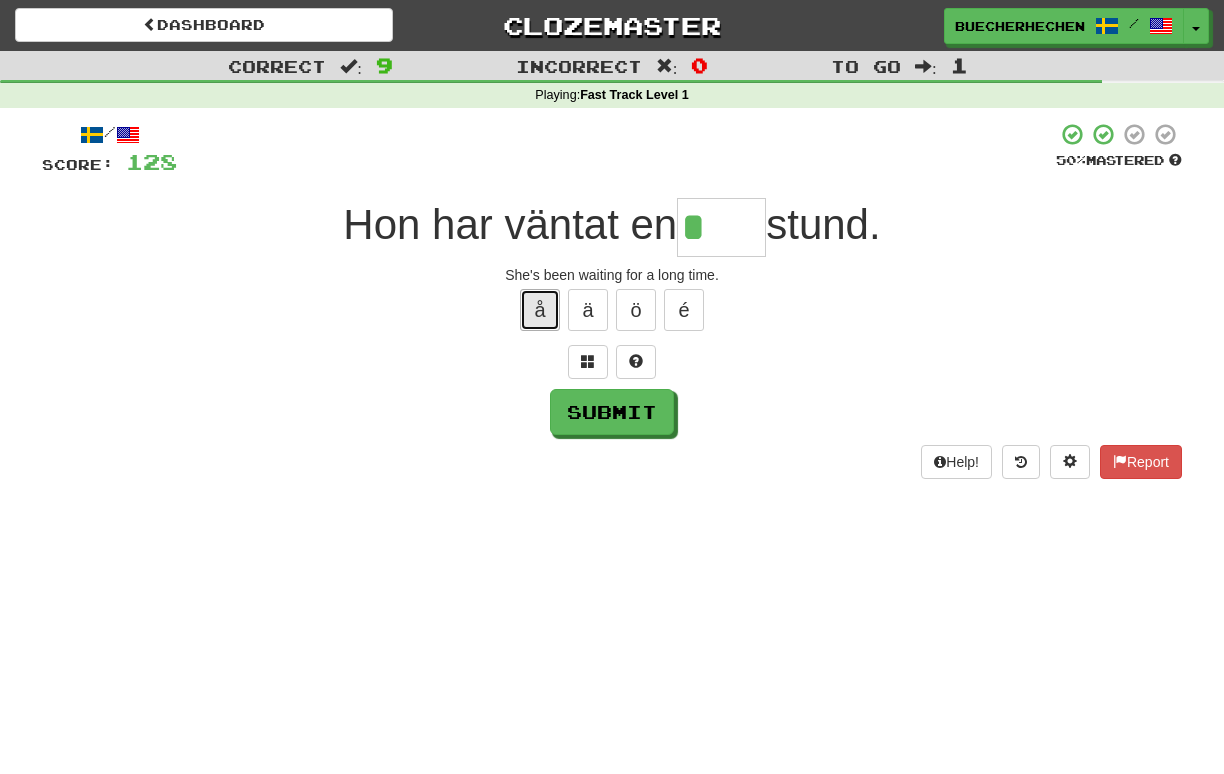 click on "å" at bounding box center [540, 310] 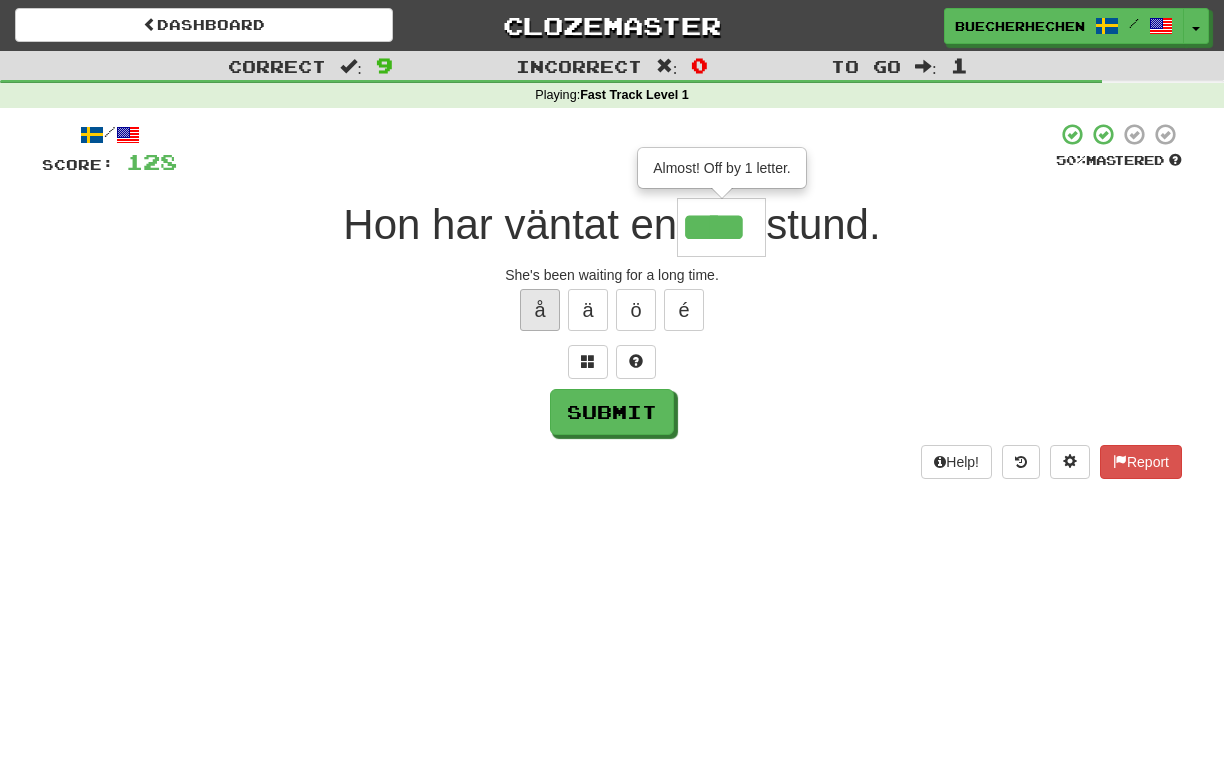 scroll, scrollTop: 0, scrollLeft: 0, axis: both 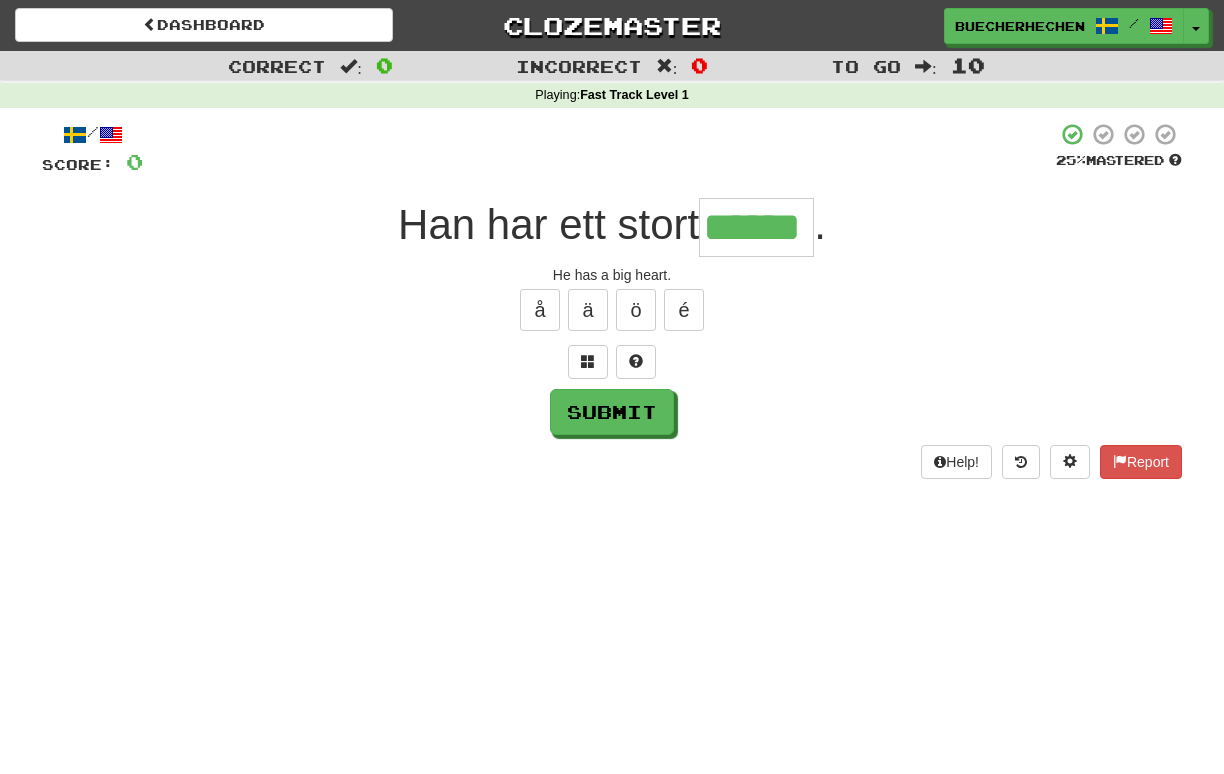 type on "******" 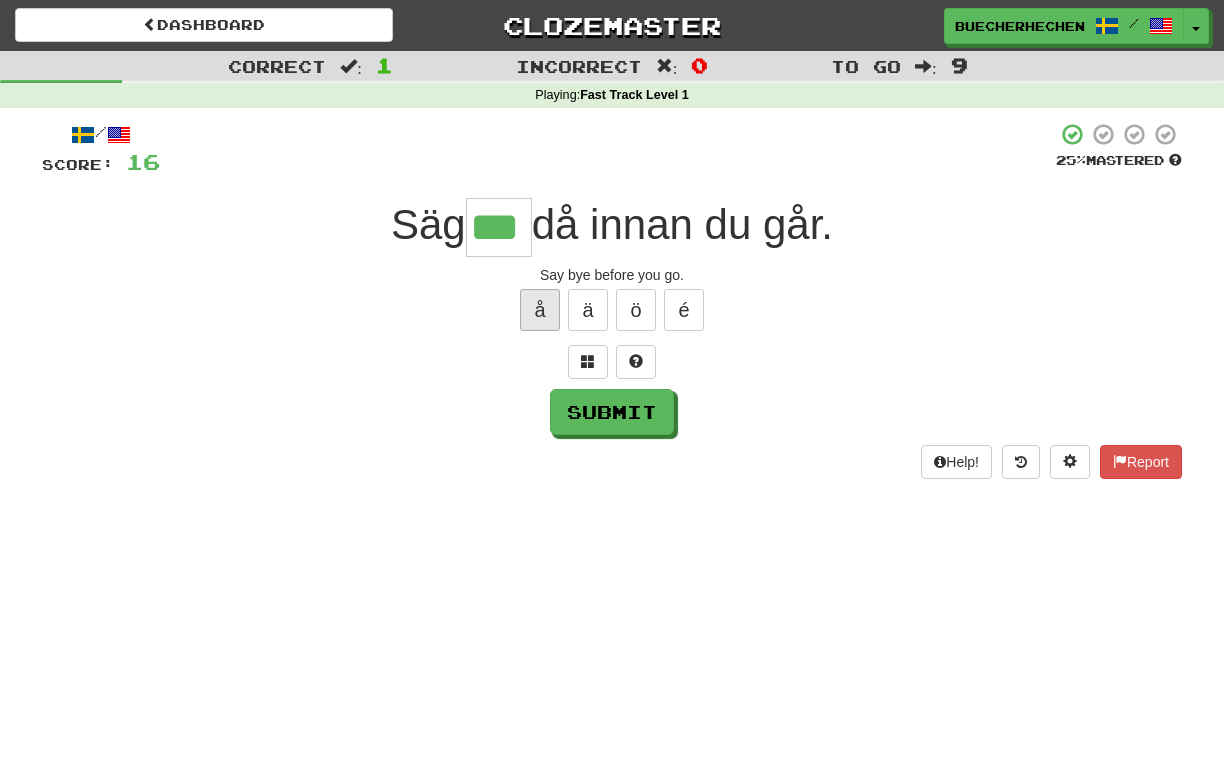 scroll, scrollTop: 0, scrollLeft: 0, axis: both 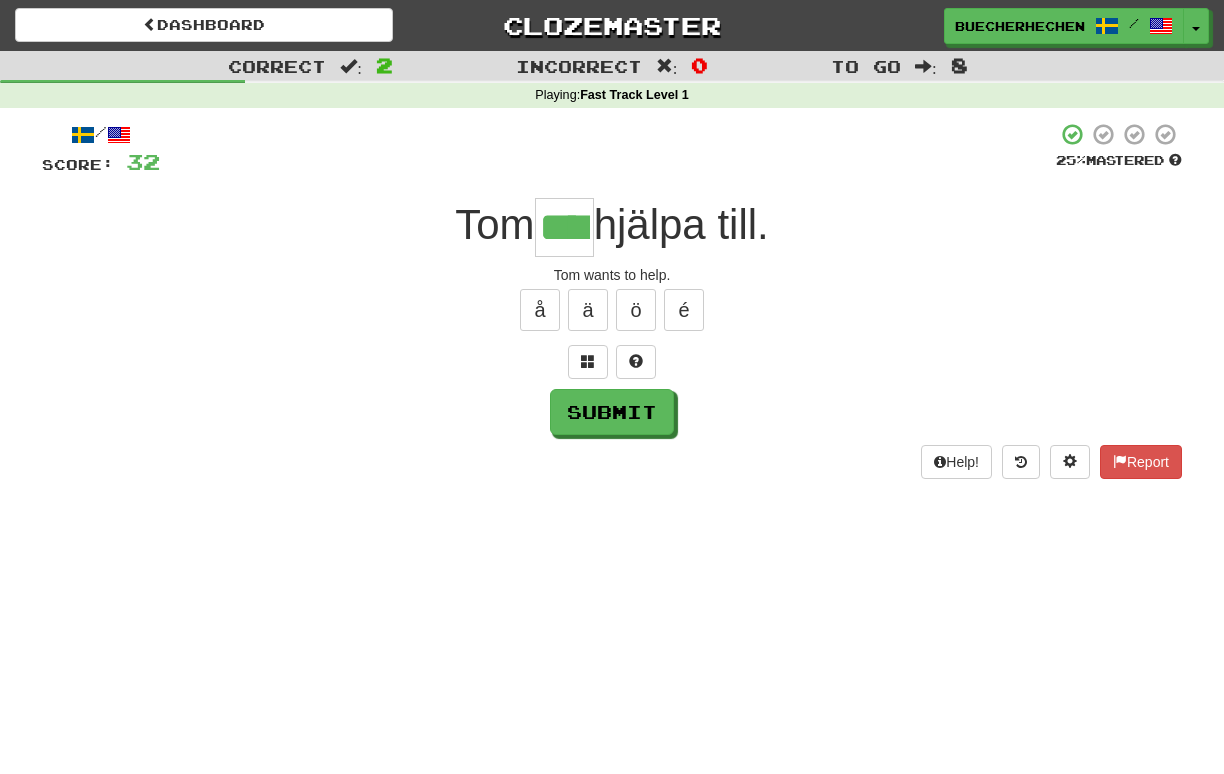 type on "****" 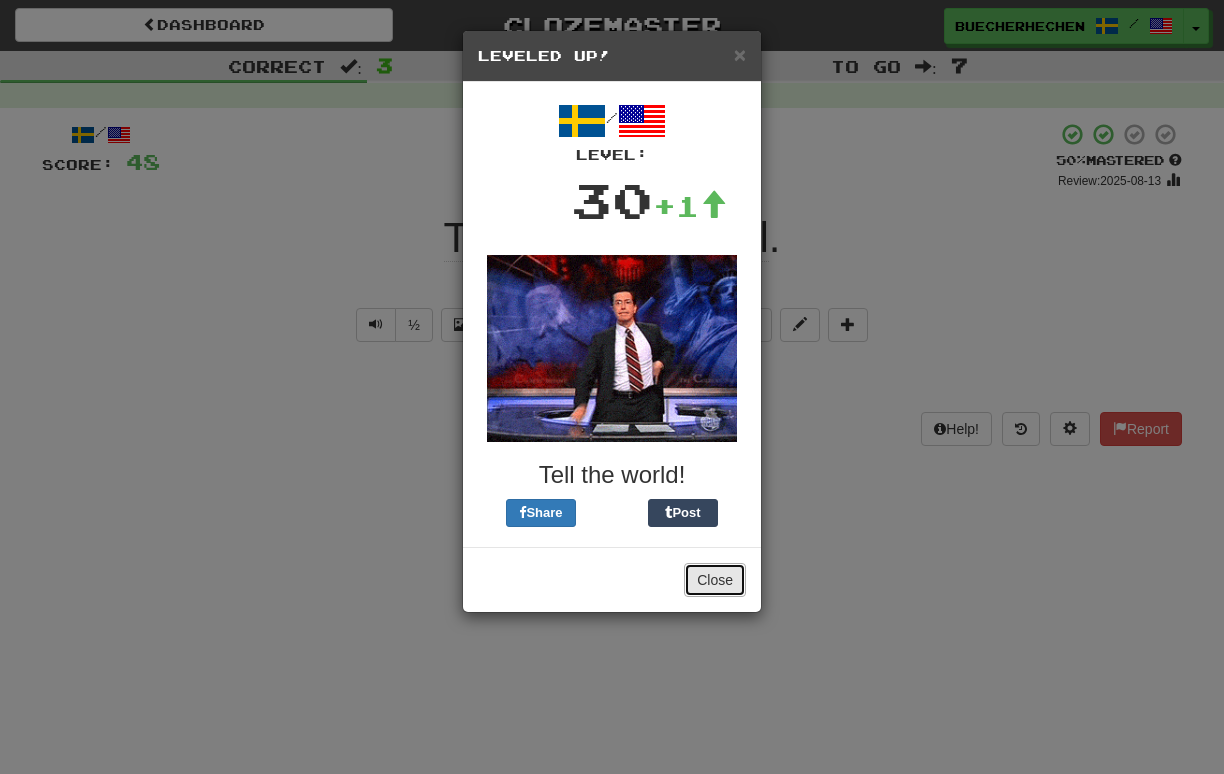 click on "Close" at bounding box center [715, 580] 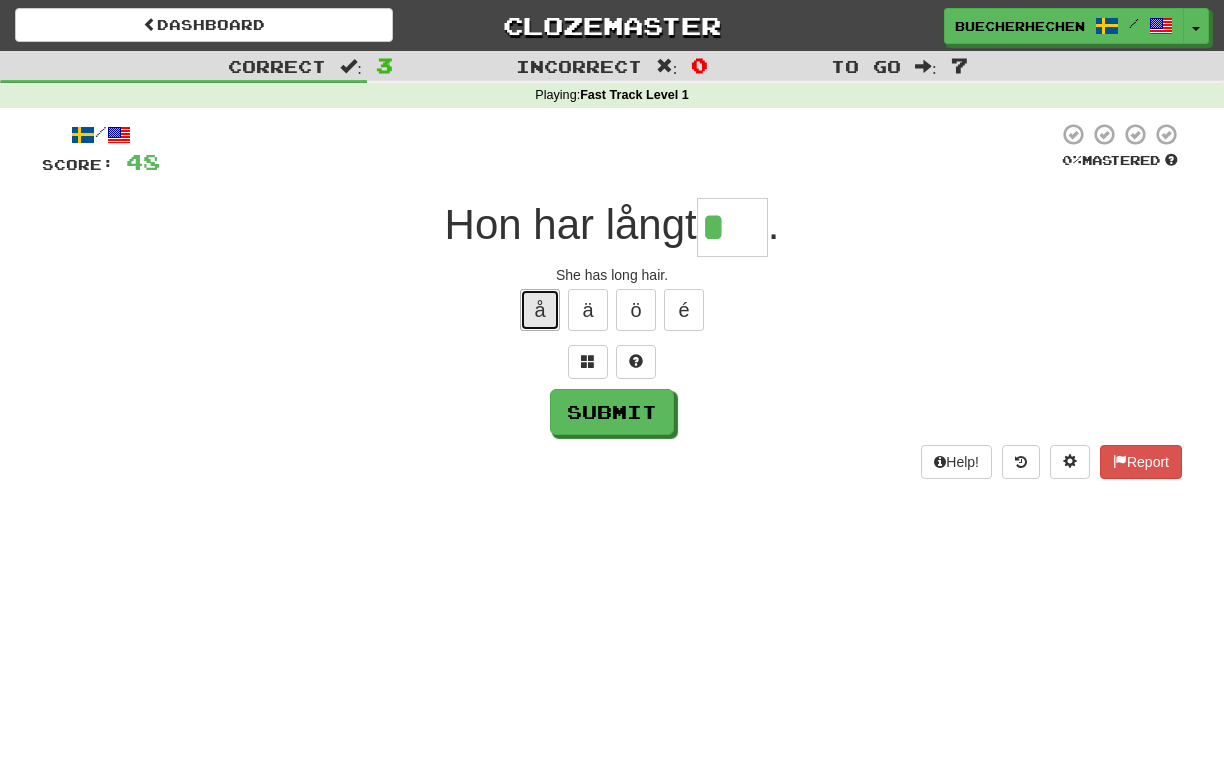 click on "å" at bounding box center (540, 310) 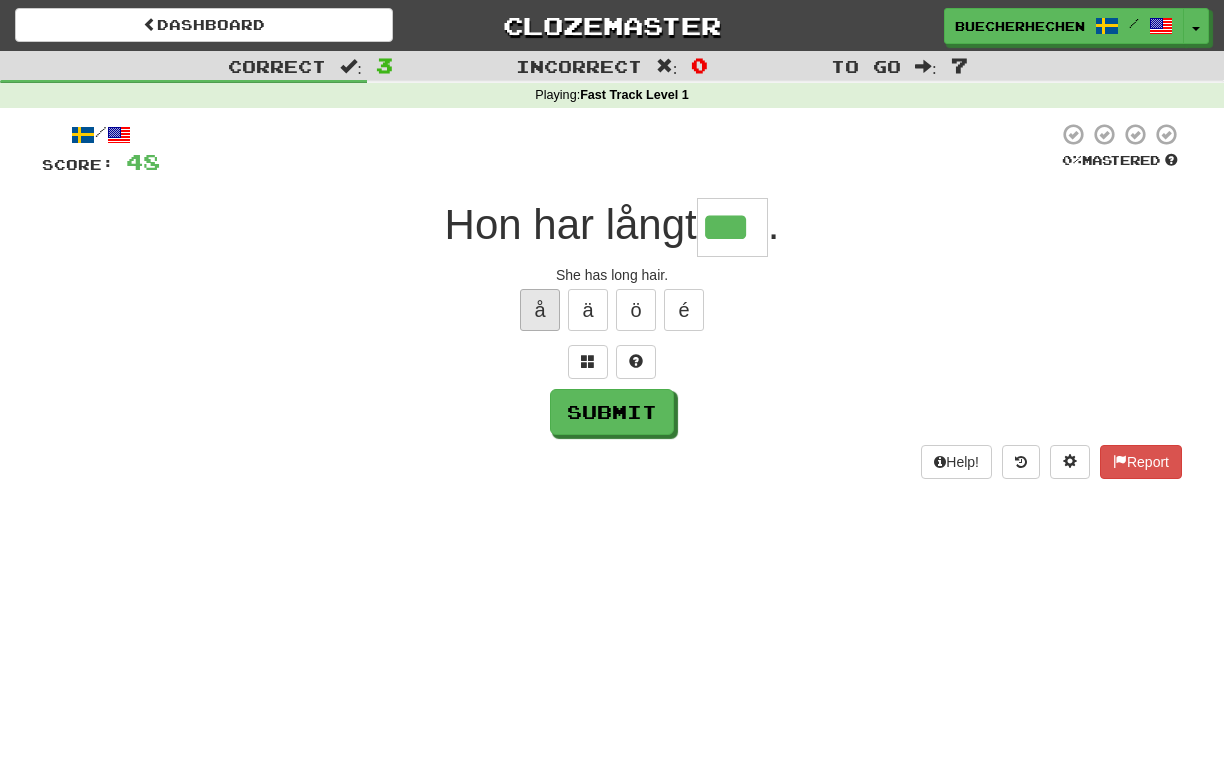 type on "***" 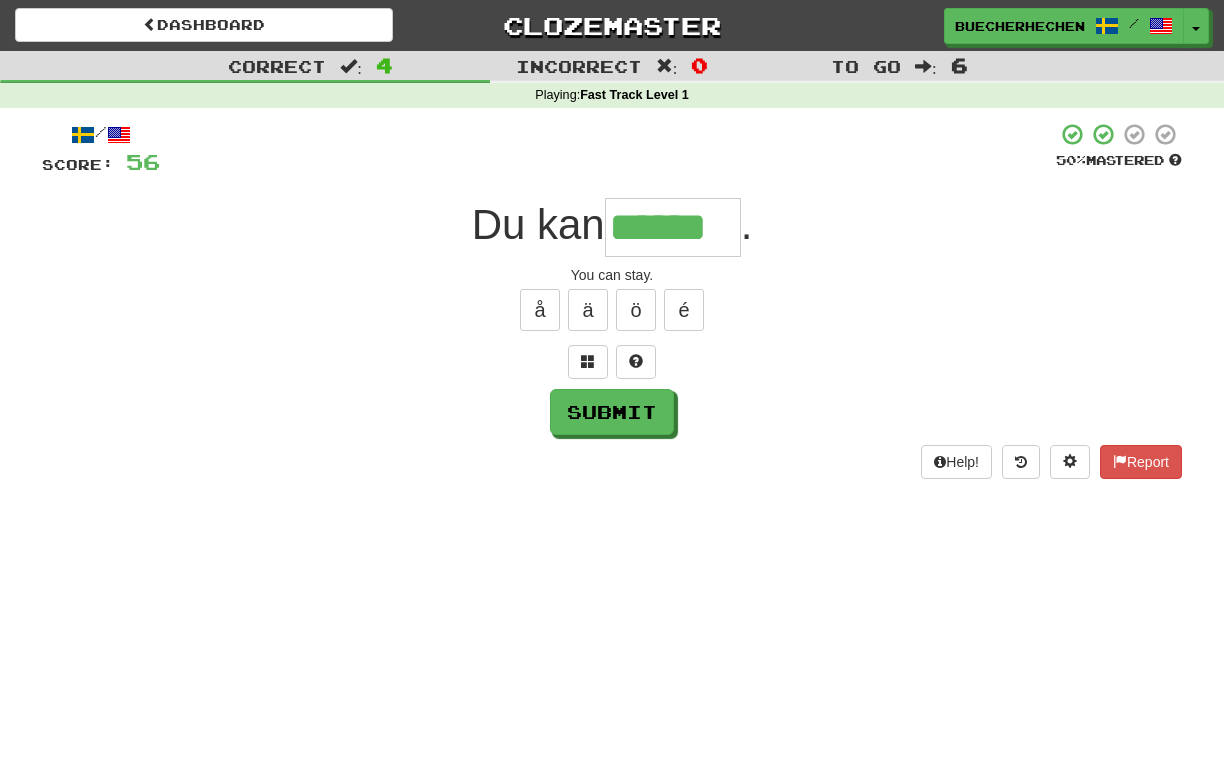 type on "******" 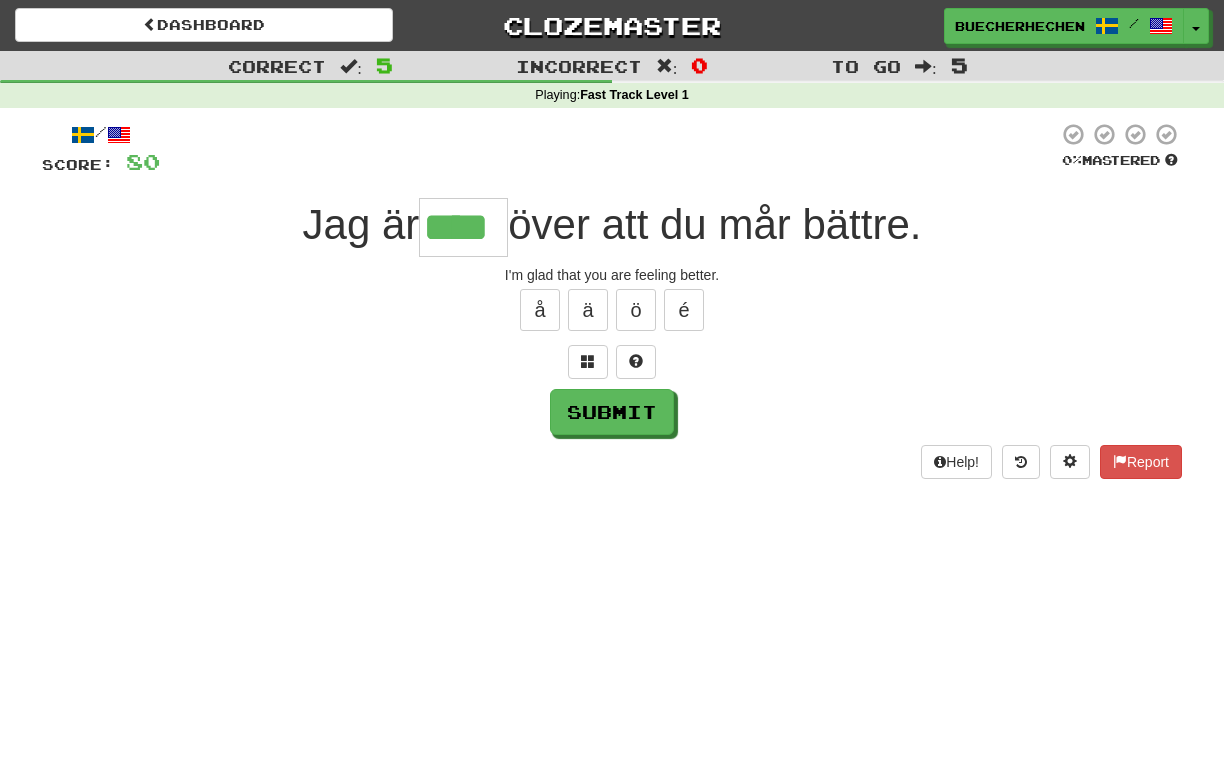 type on "****" 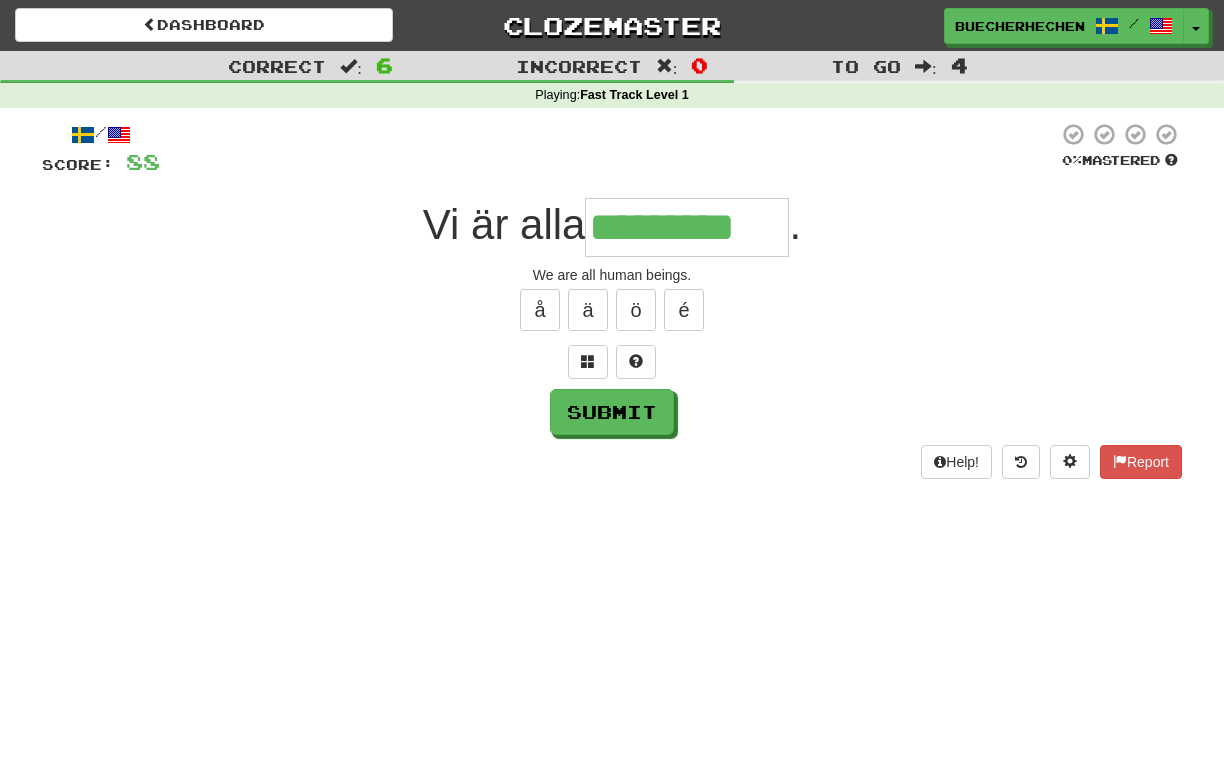 type on "*********" 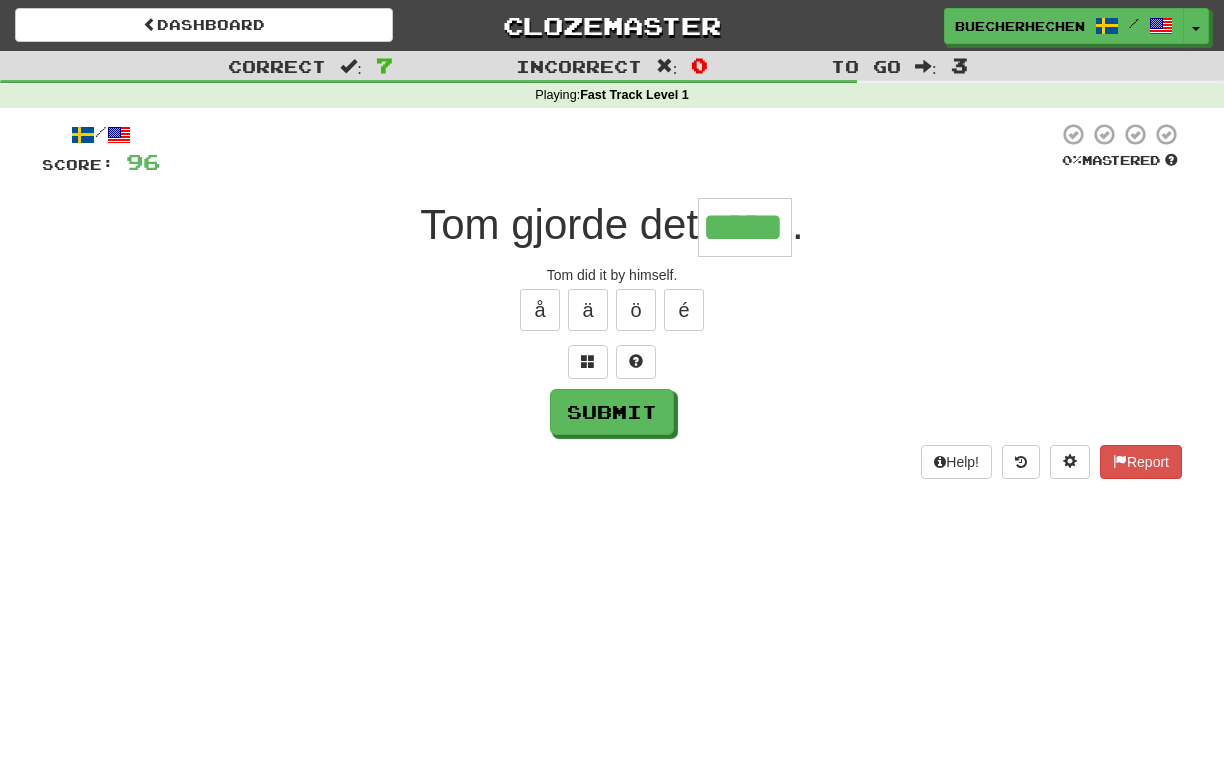 type on "*****" 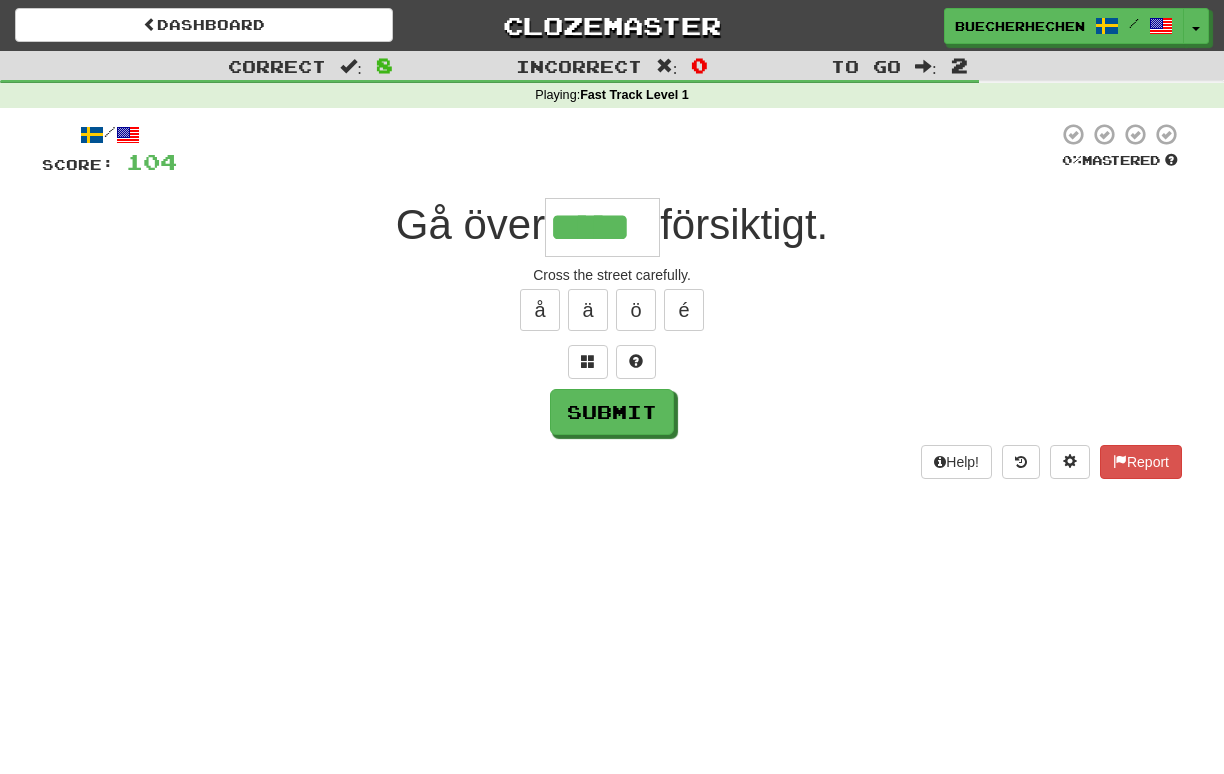 type on "*****" 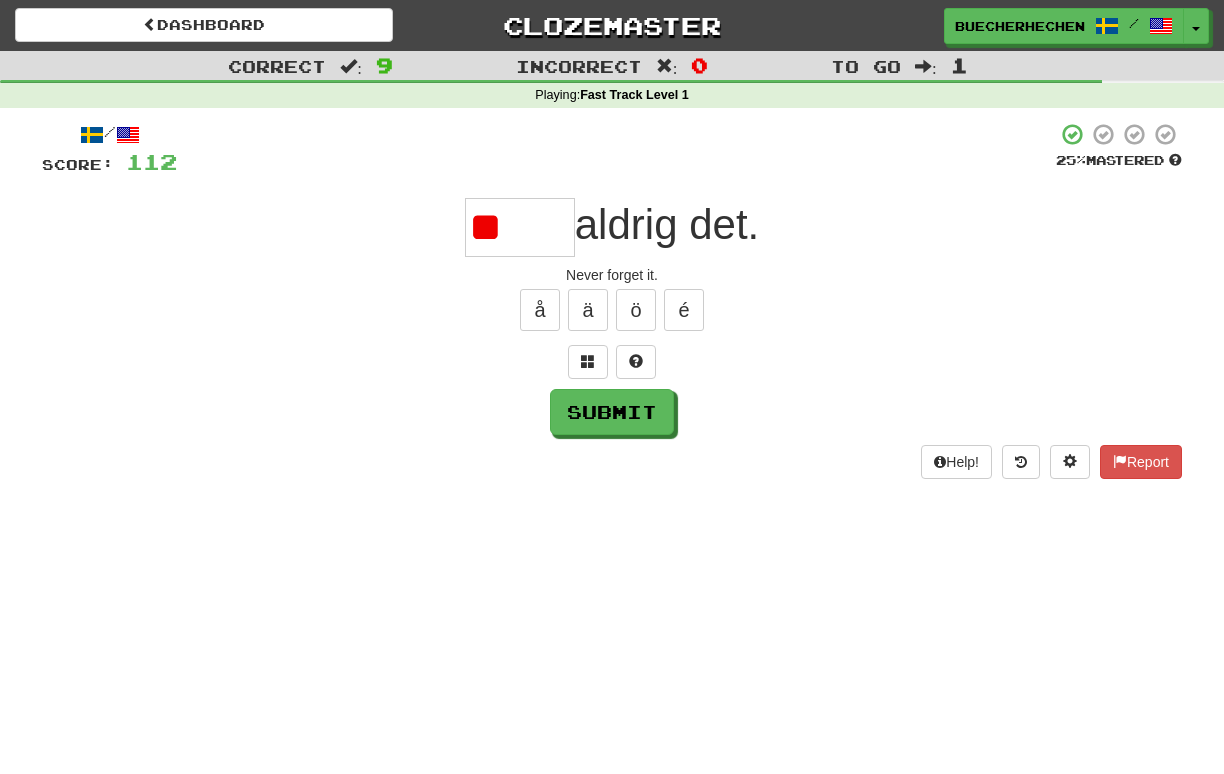 type on "*" 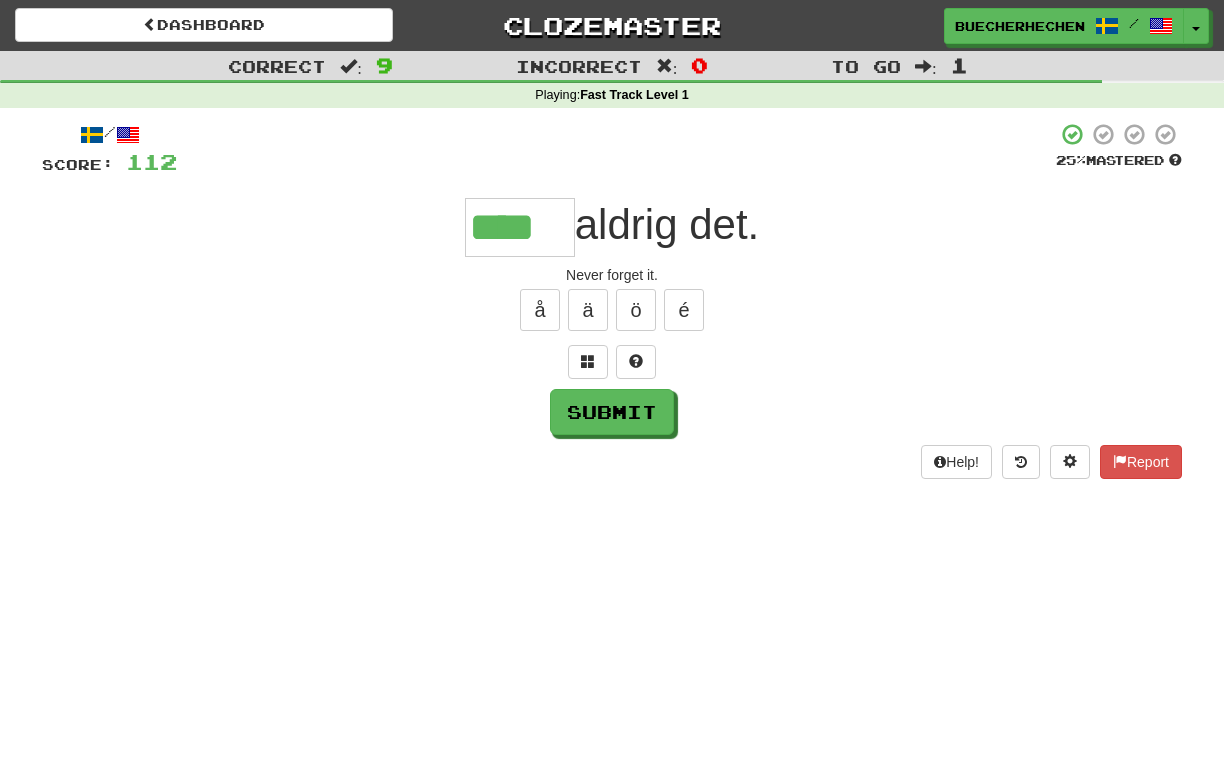 type on "****" 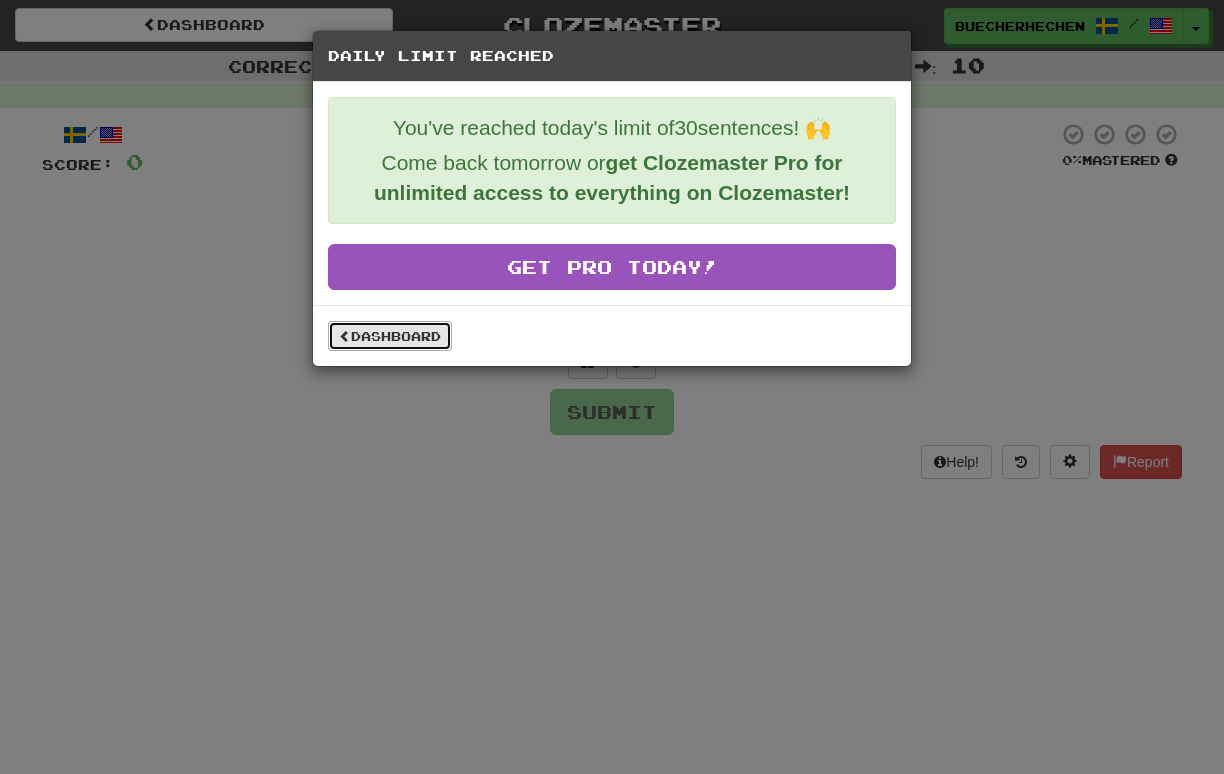 click on "Dashboard" at bounding box center [390, 336] 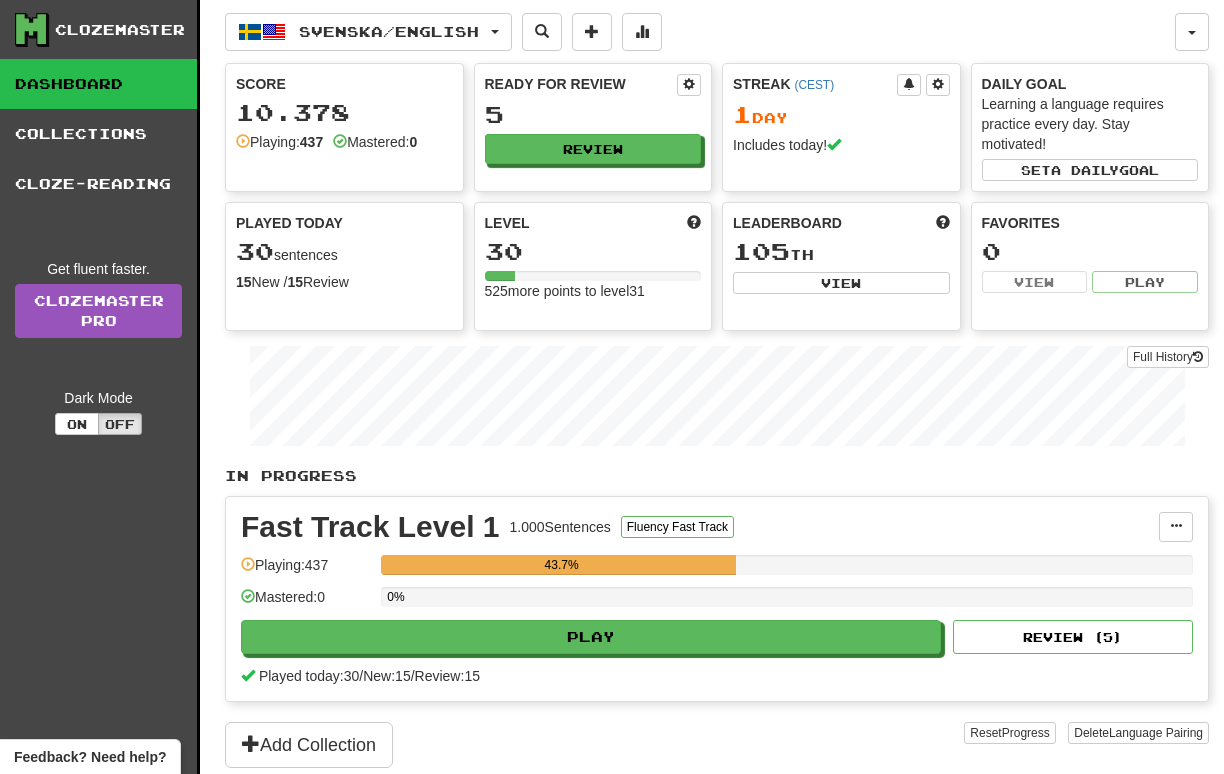 scroll, scrollTop: 0, scrollLeft: 0, axis: both 